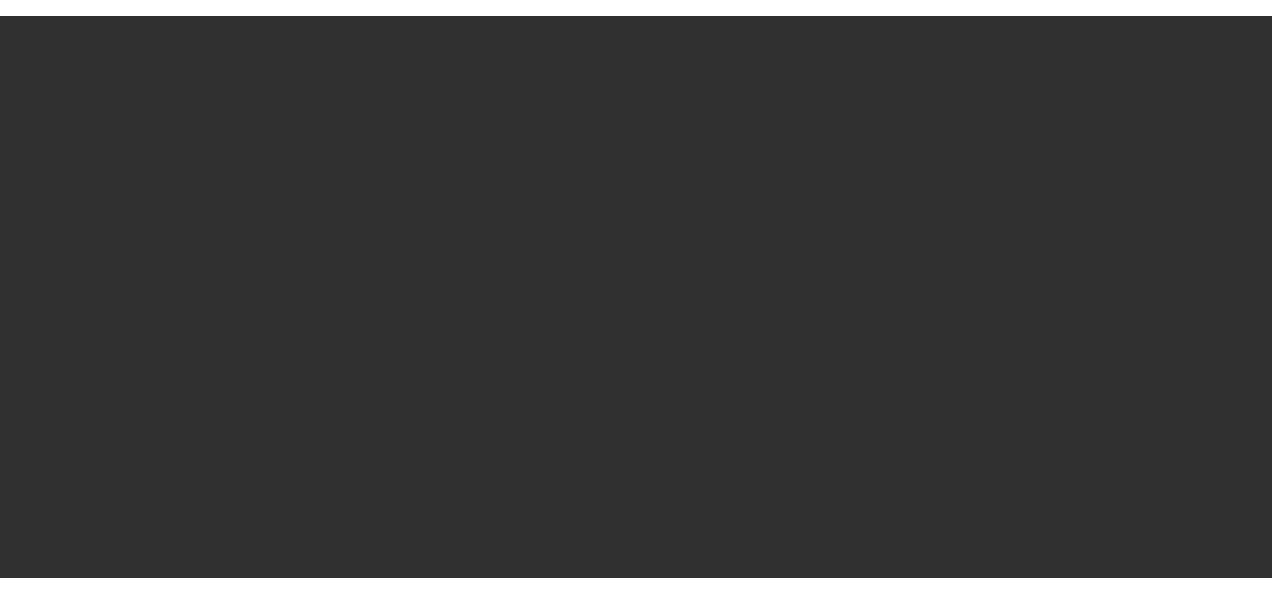 scroll, scrollTop: 0, scrollLeft: 0, axis: both 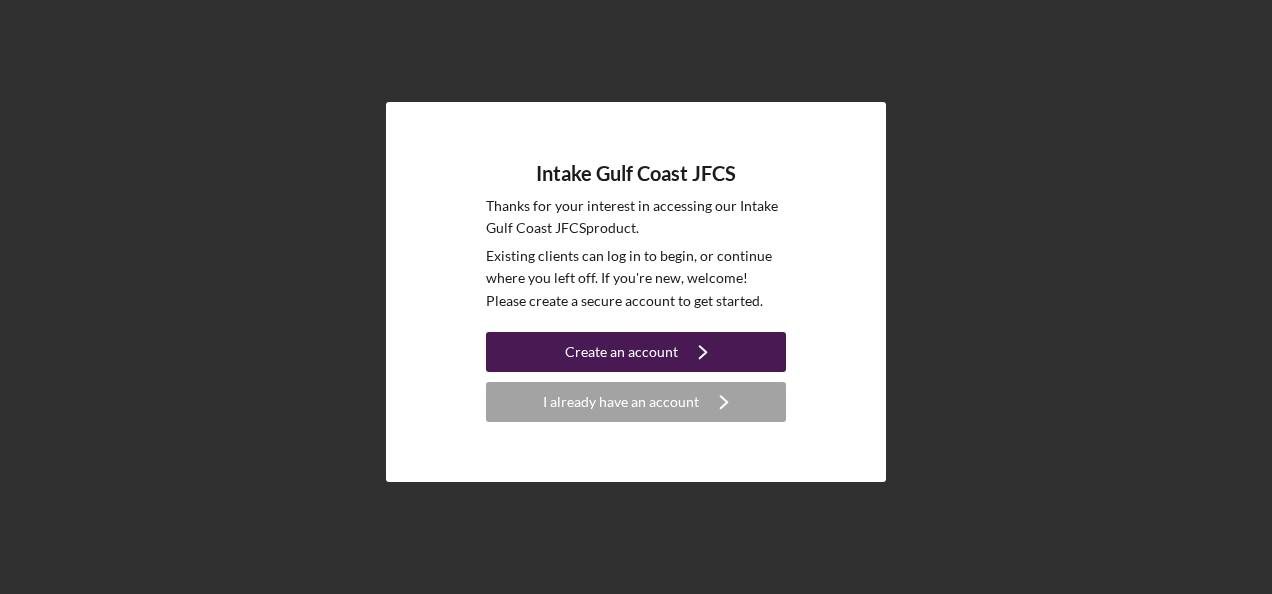 click on "Create an account Icon/Navigate" at bounding box center (636, 352) 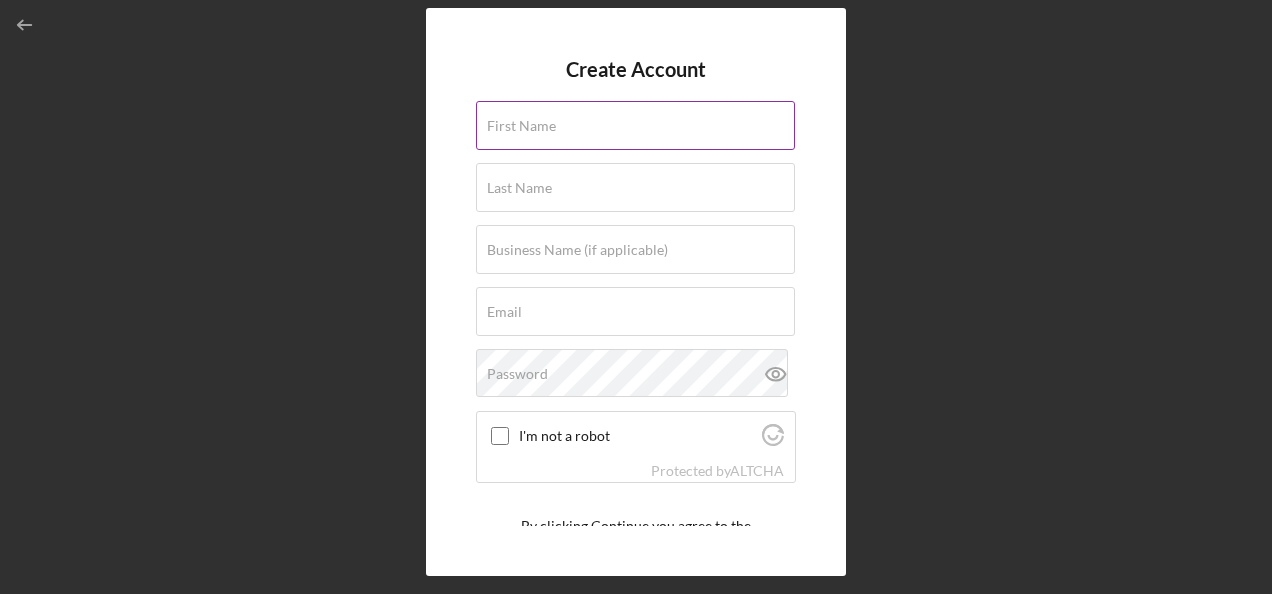 click on "First Name" at bounding box center (521, 126) 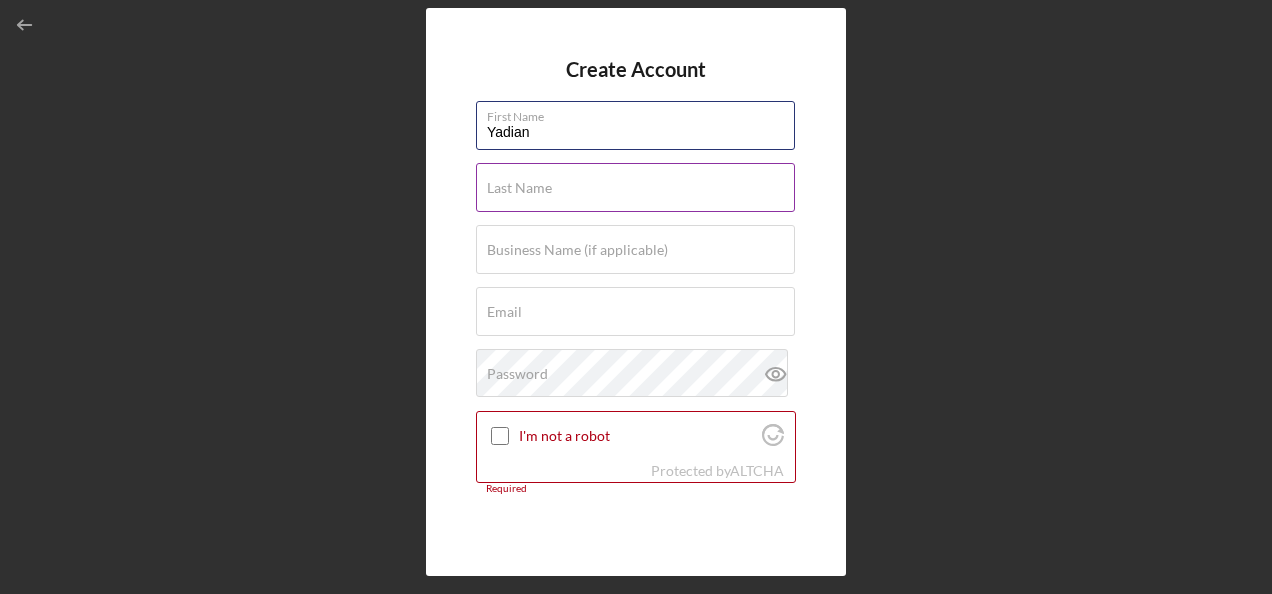type on "Yadian" 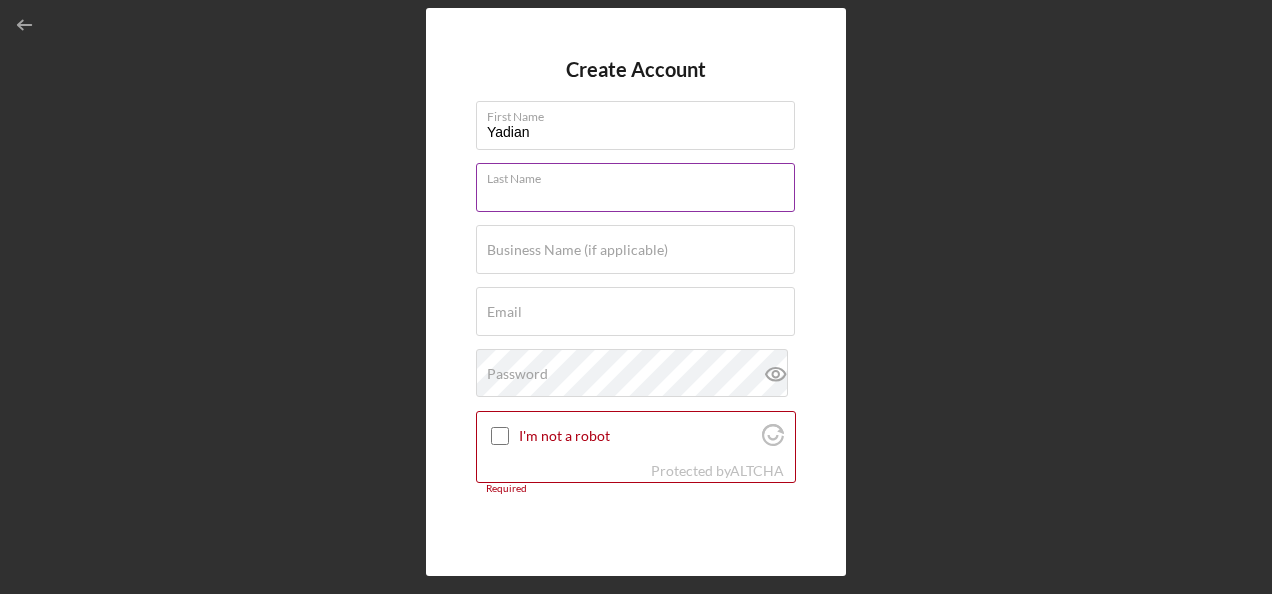 click on "Last Name" at bounding box center (635, 187) 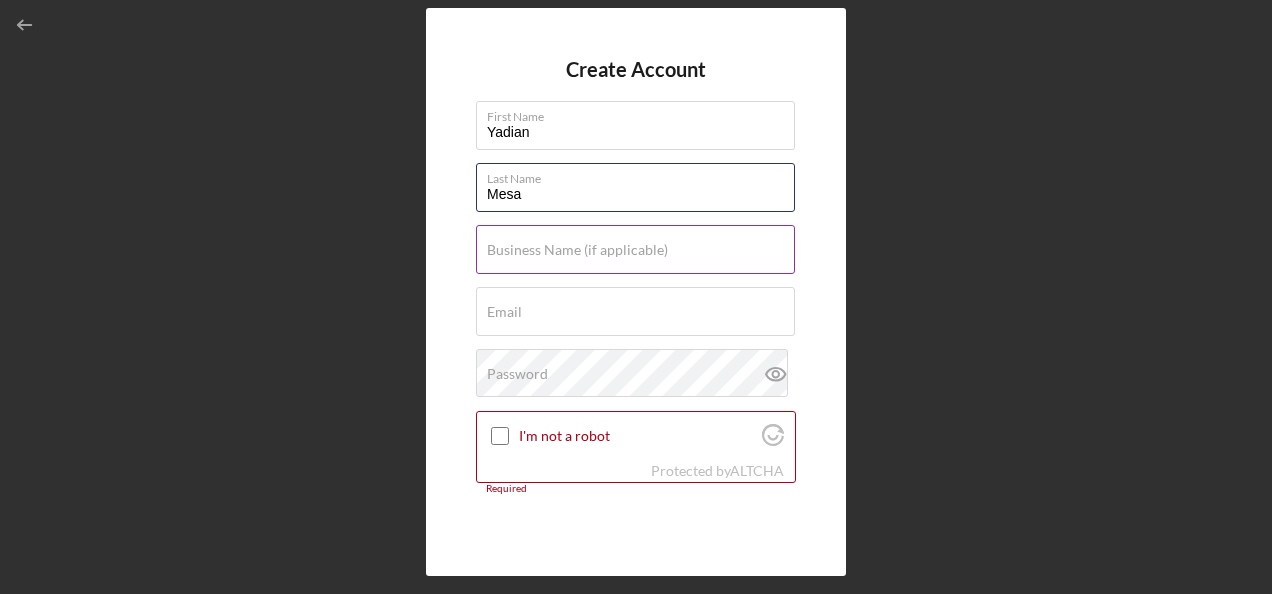 type on "Mesa" 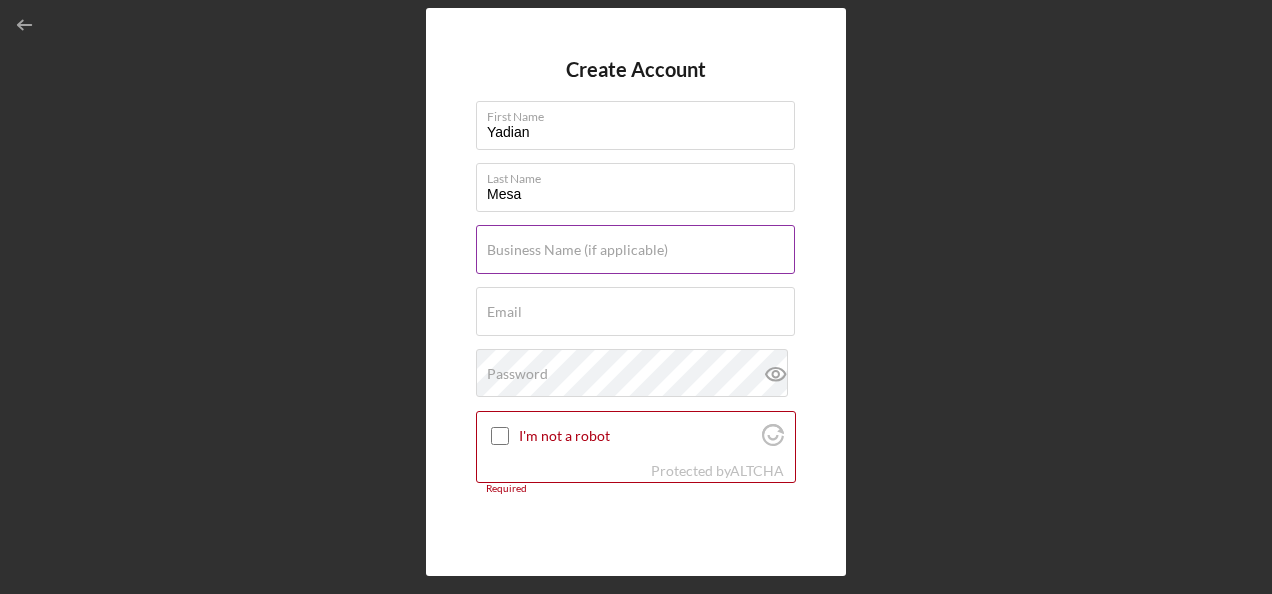 click on "Business Name (if applicable)" at bounding box center (577, 250) 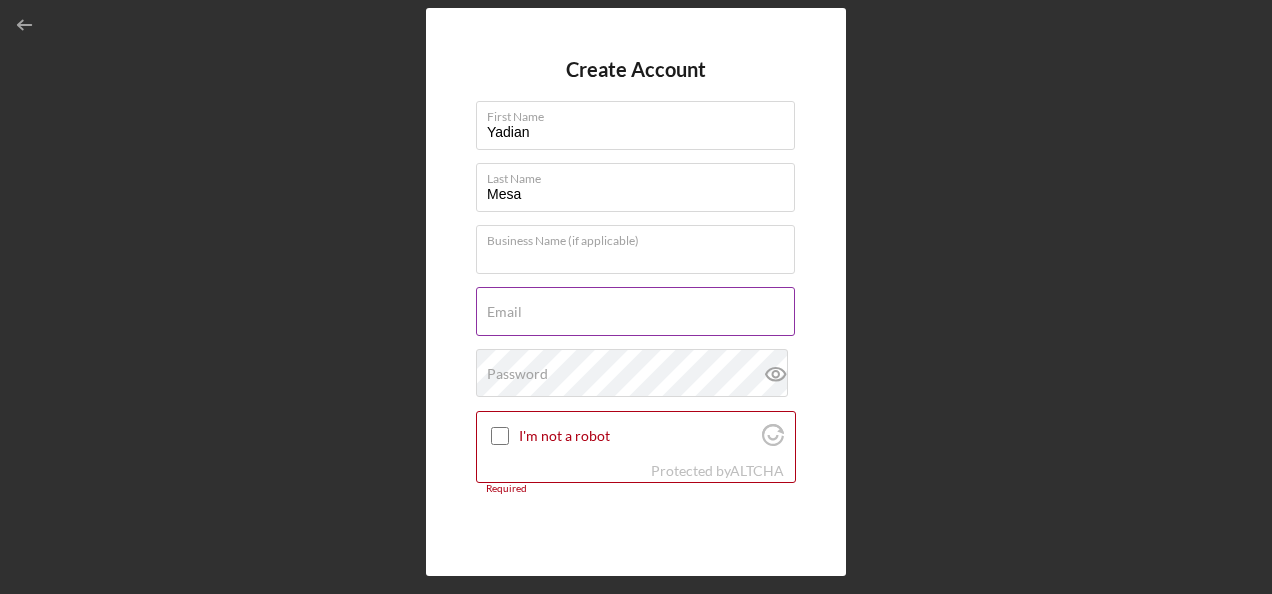 click on "Email Required" at bounding box center [636, 312] 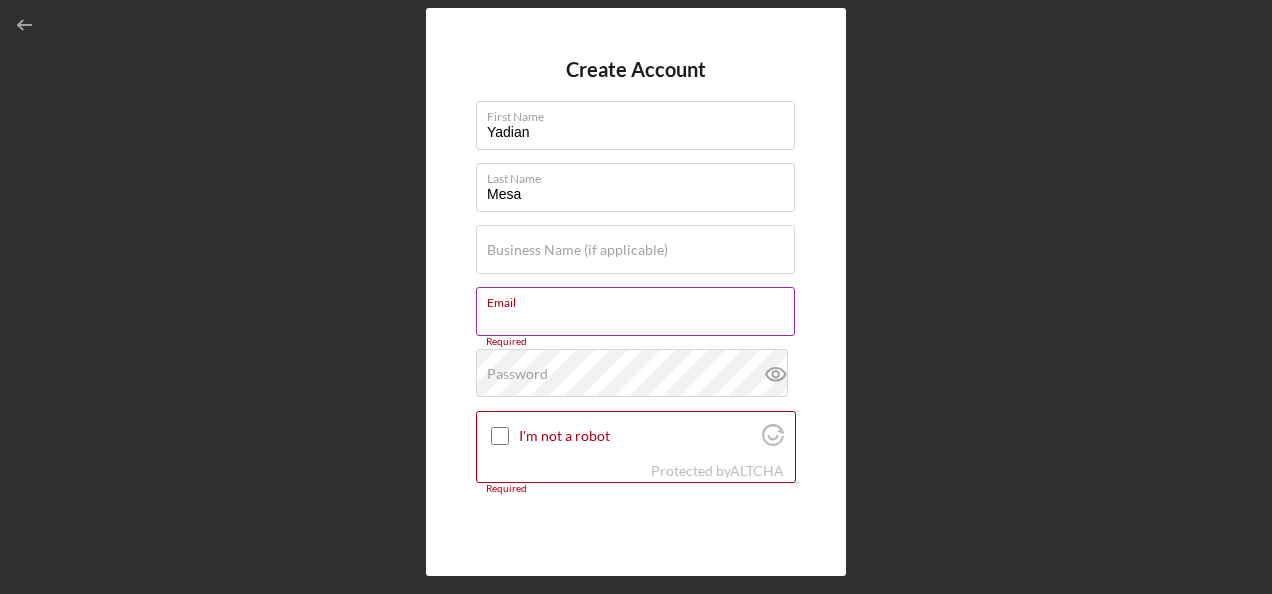paste on "Yadian Mesa feria <yadianmesaferia@[EMAIL]>" 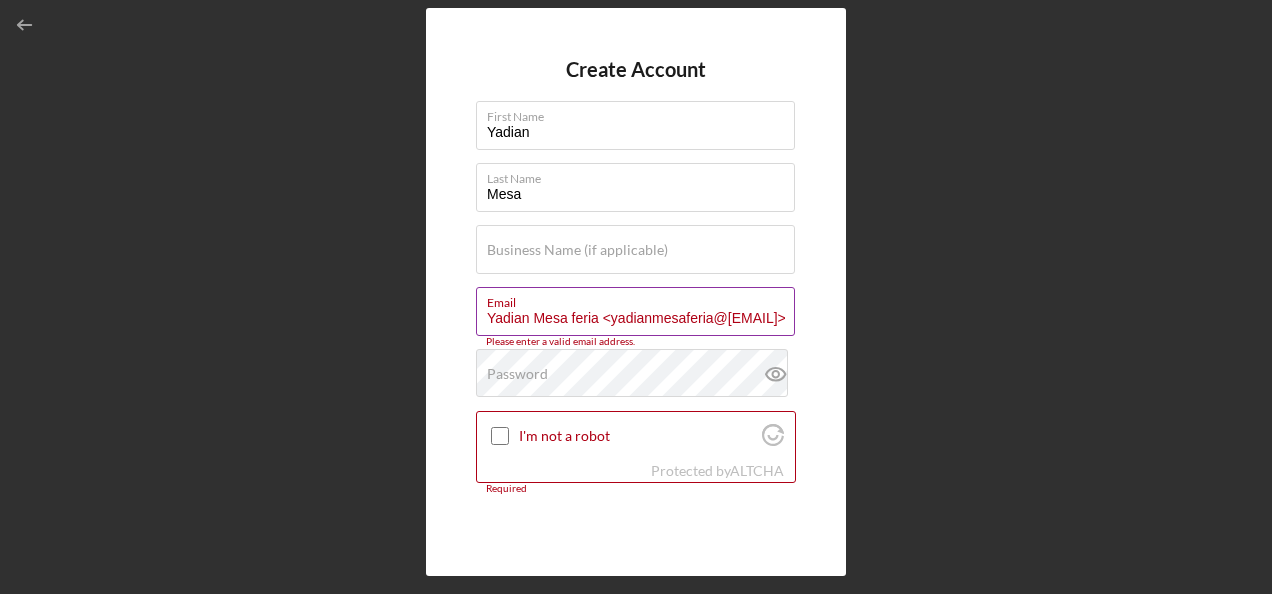 scroll, scrollTop: 0, scrollLeft: 11, axis: horizontal 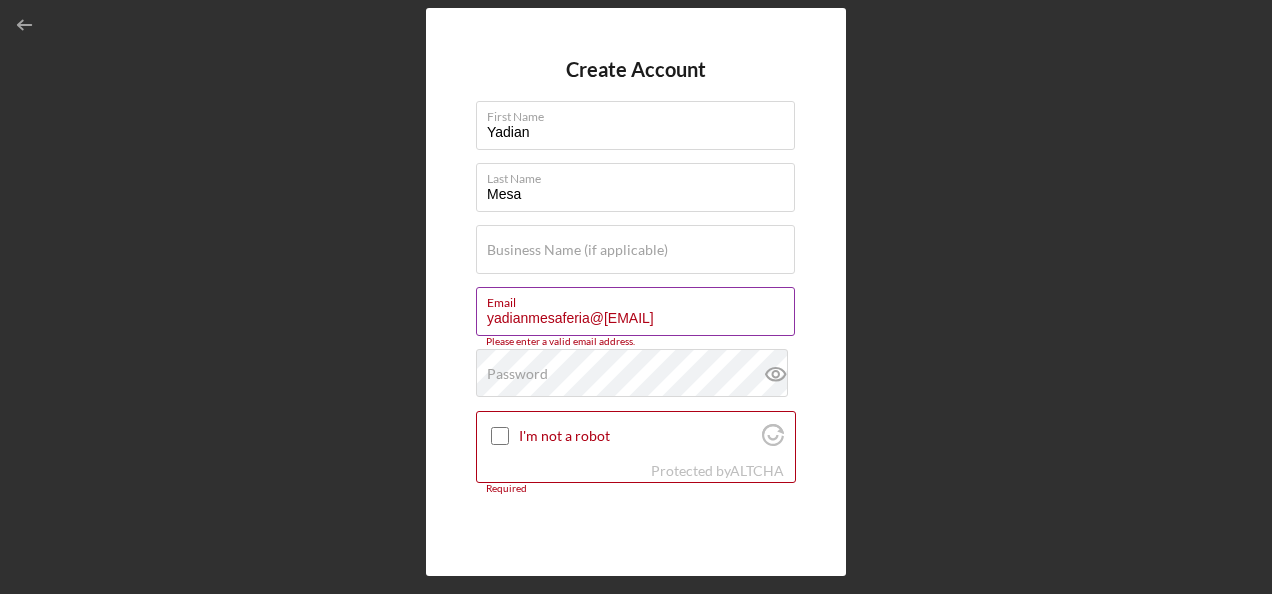click on "yadianmesaferia@[EMAIL]" at bounding box center (635, 311) 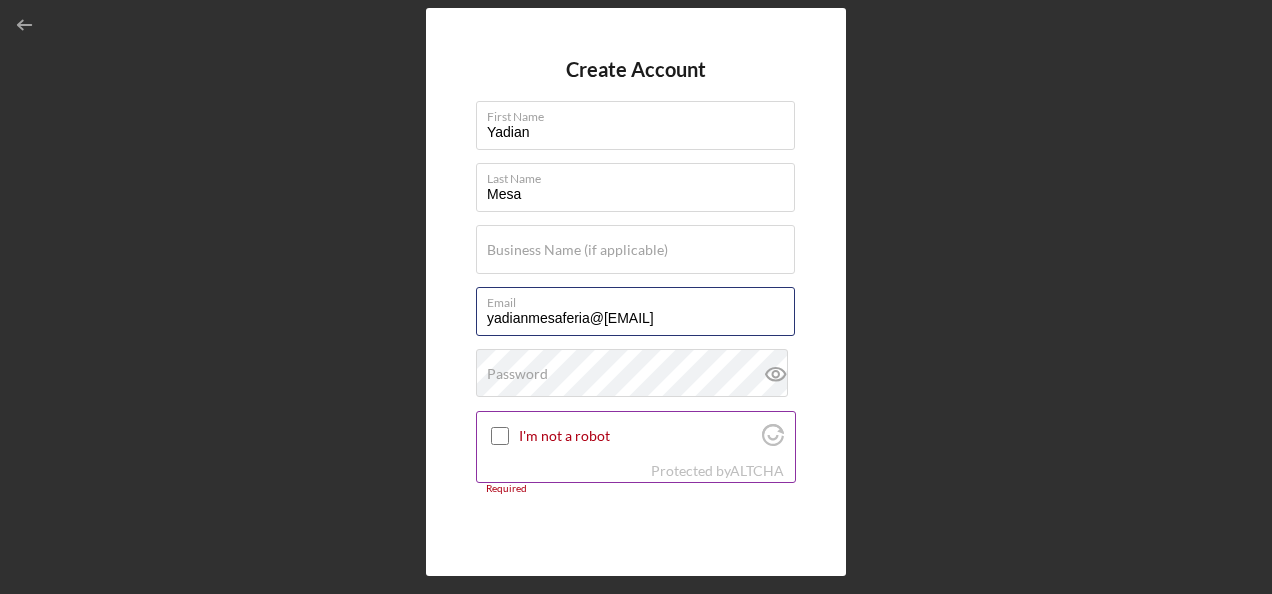 type on "yadianmesaferia@[EMAIL]" 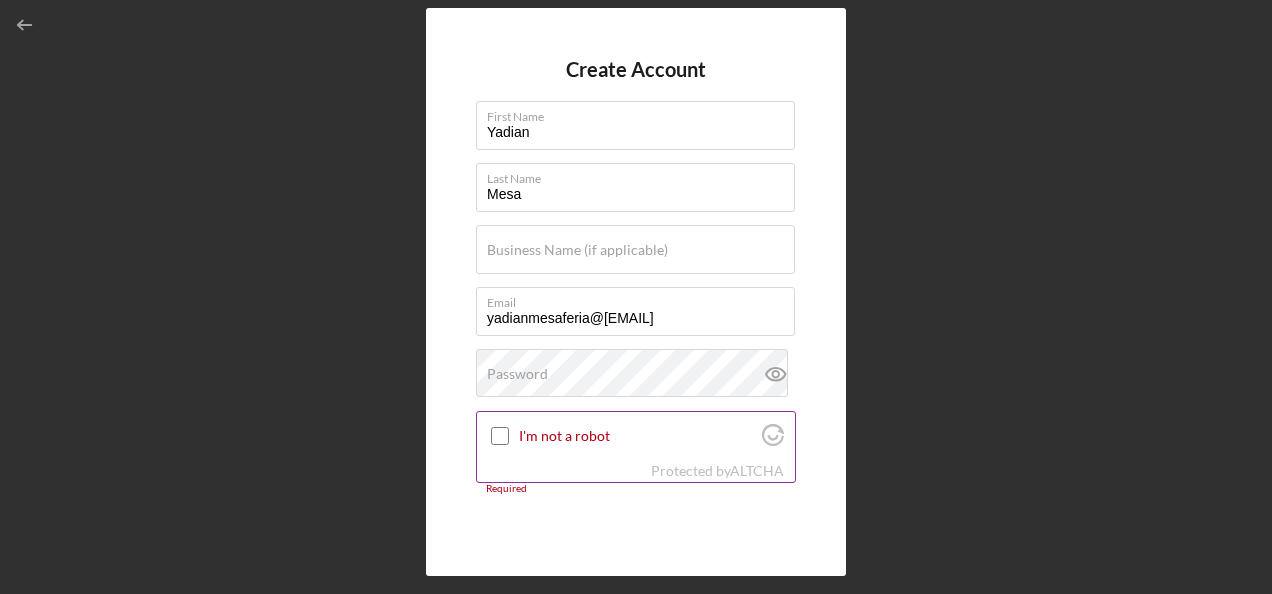 click on "I'm not a robot" at bounding box center (500, 436) 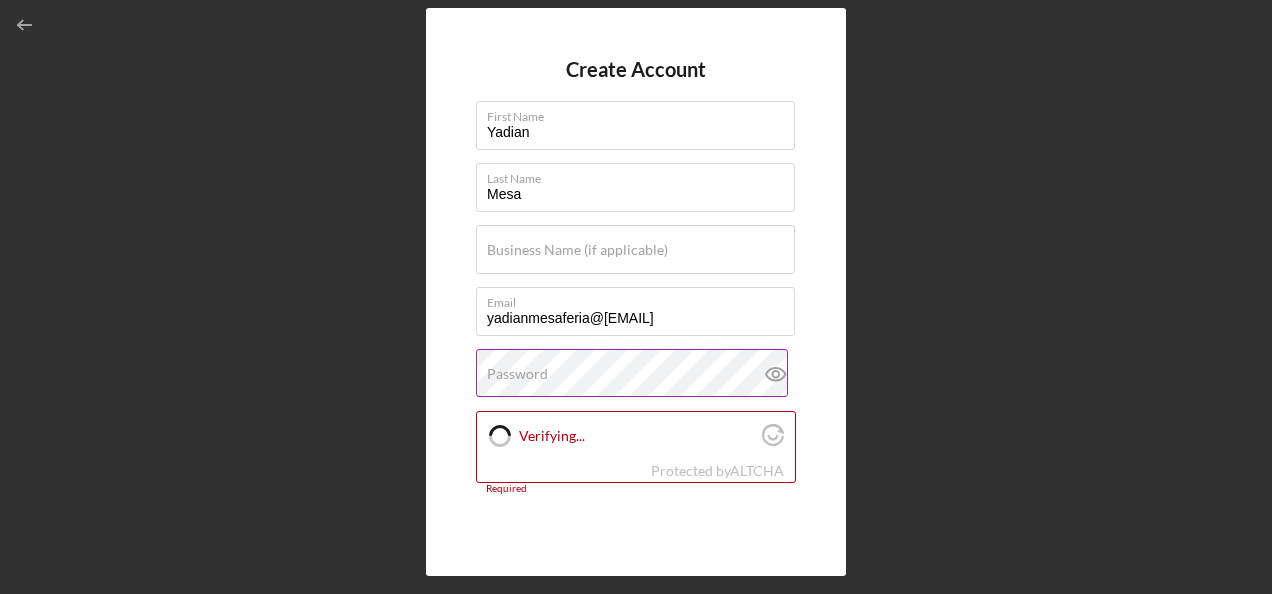 click on "Password" at bounding box center [517, 374] 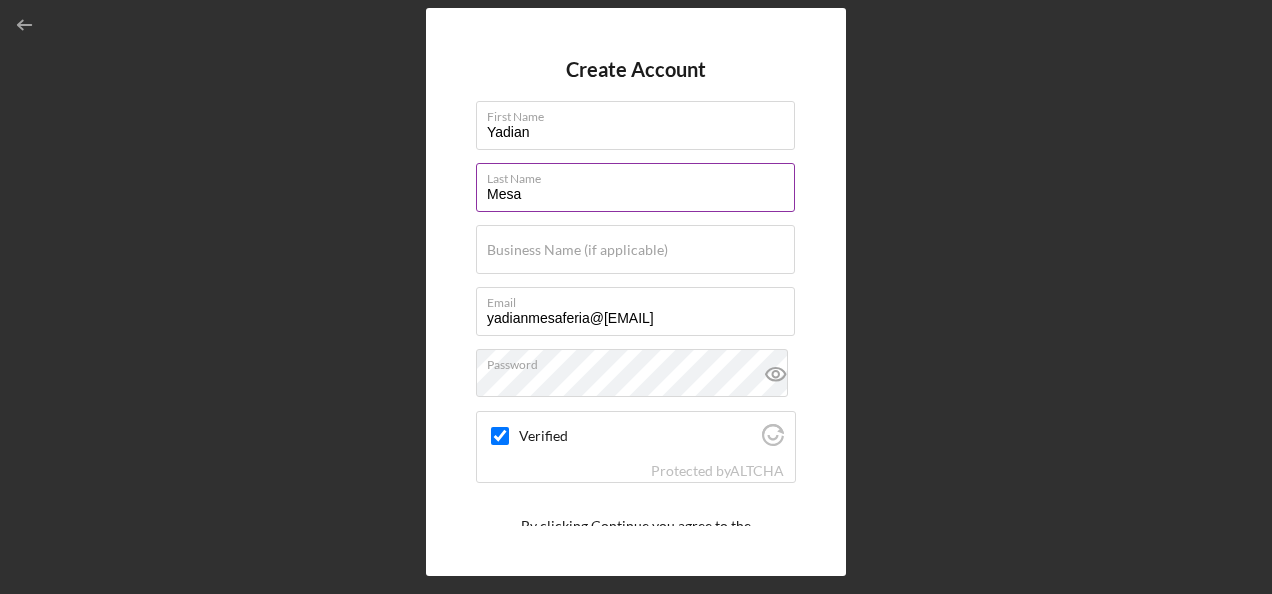 click on "Last Name" at bounding box center [641, 175] 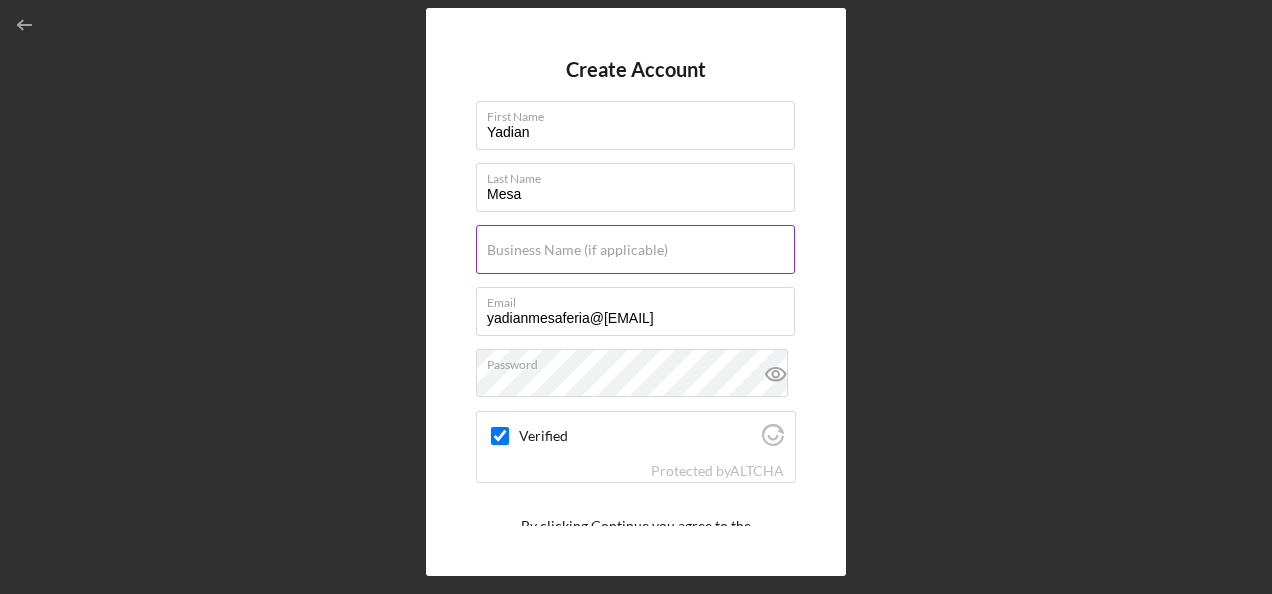 click on "Business Name (if applicable)" at bounding box center (577, 250) 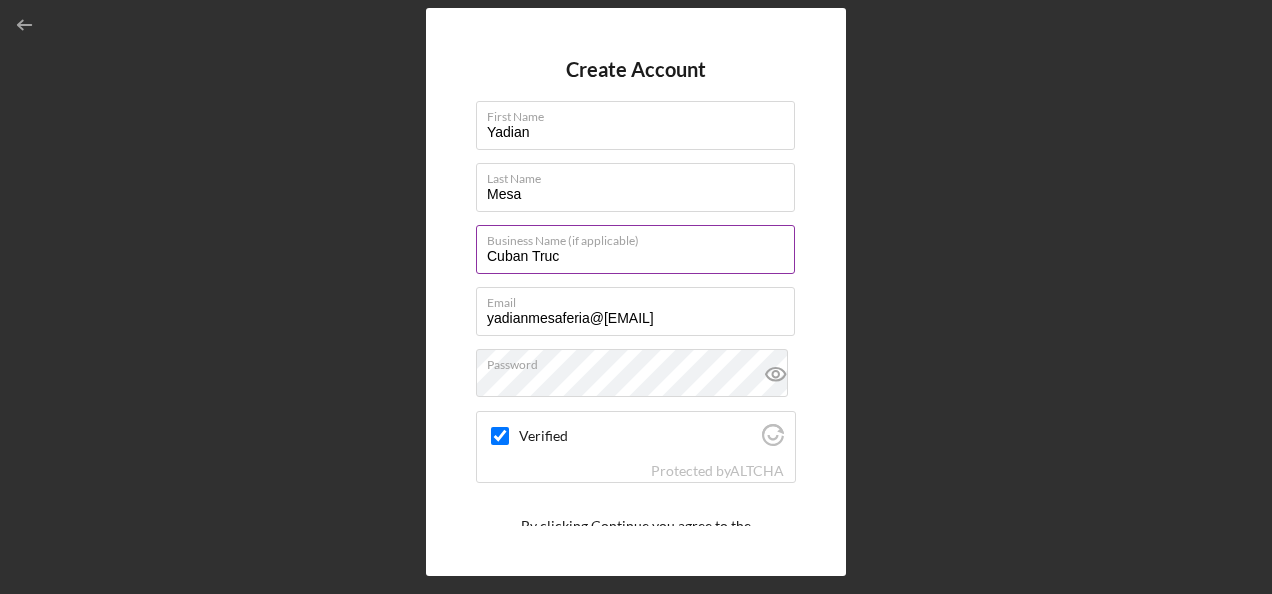 type on "Cuban Truck" 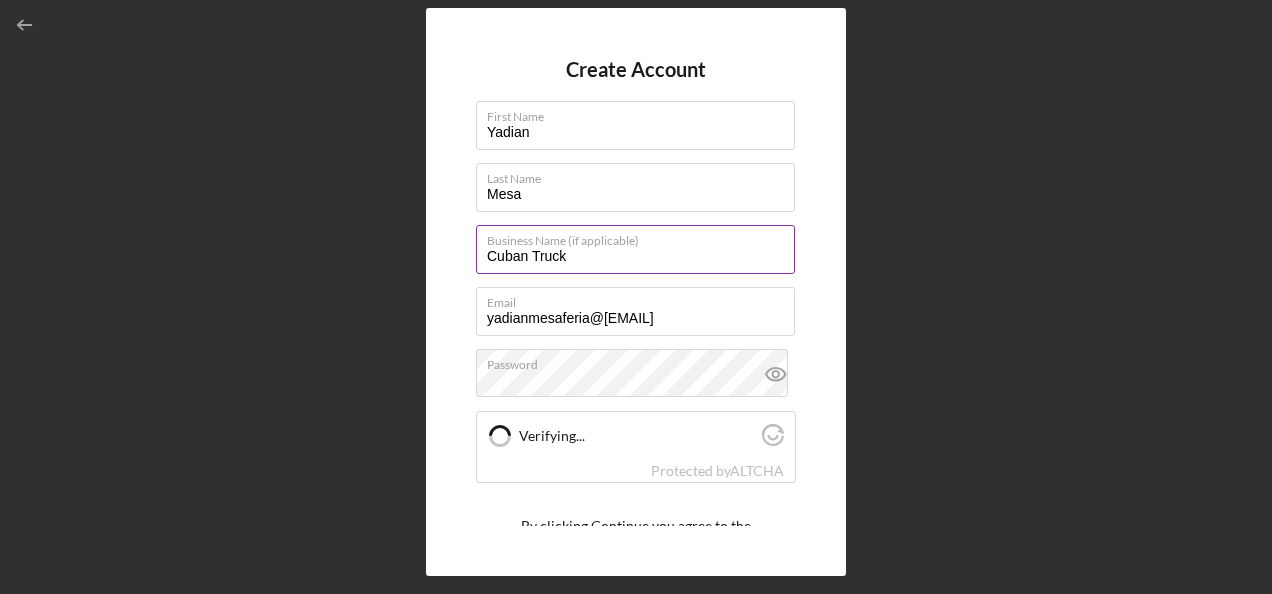 checkbox on "true" 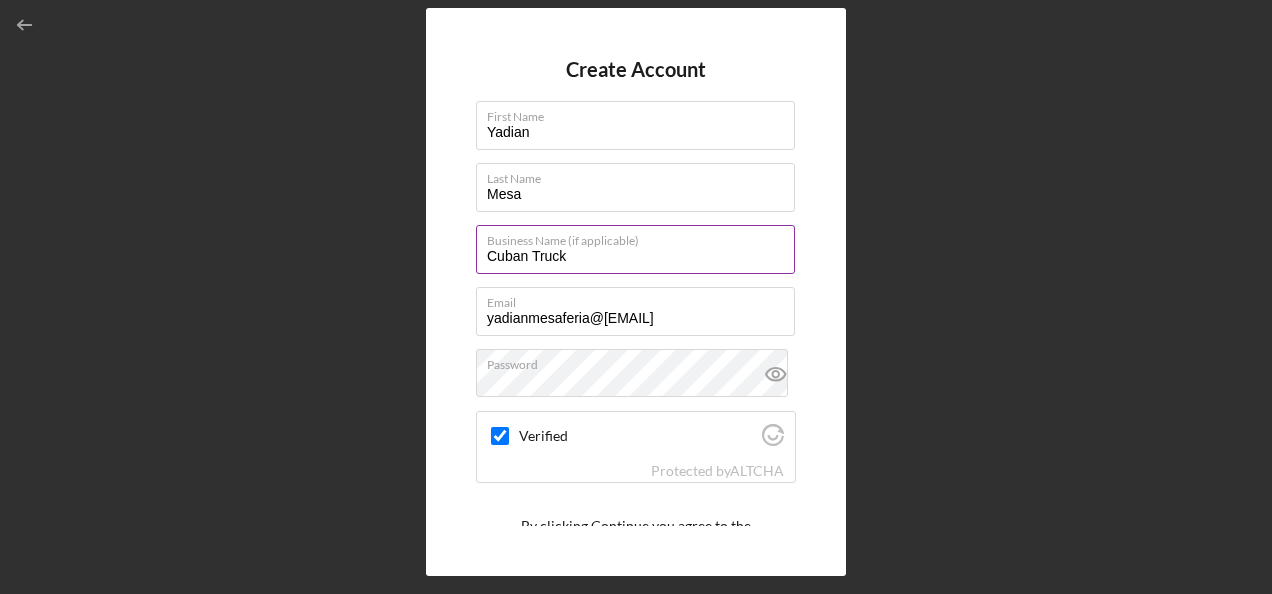click on "Cuban Truck" at bounding box center [635, 249] 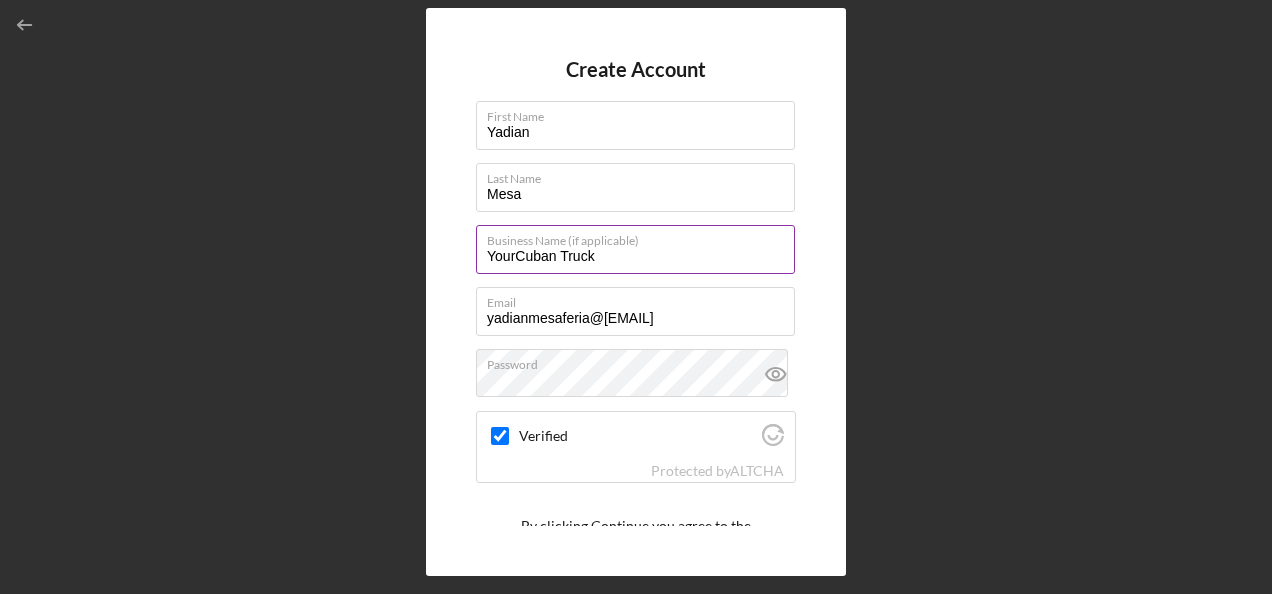 type on "Your Cuban Truck" 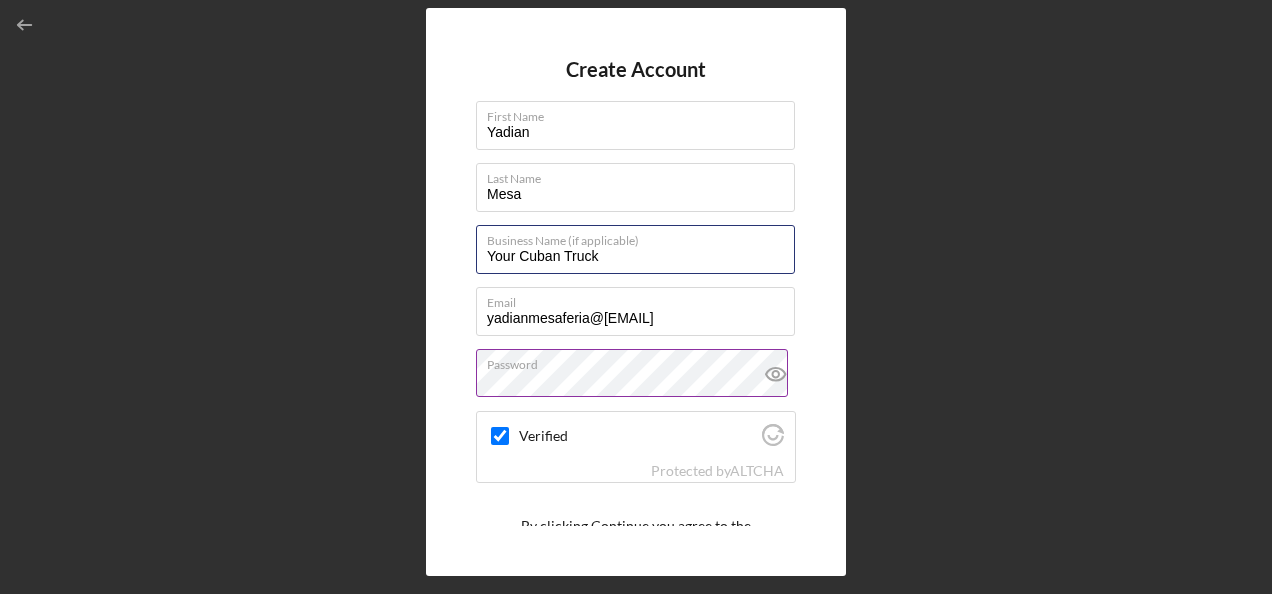 scroll, scrollTop: 93, scrollLeft: 0, axis: vertical 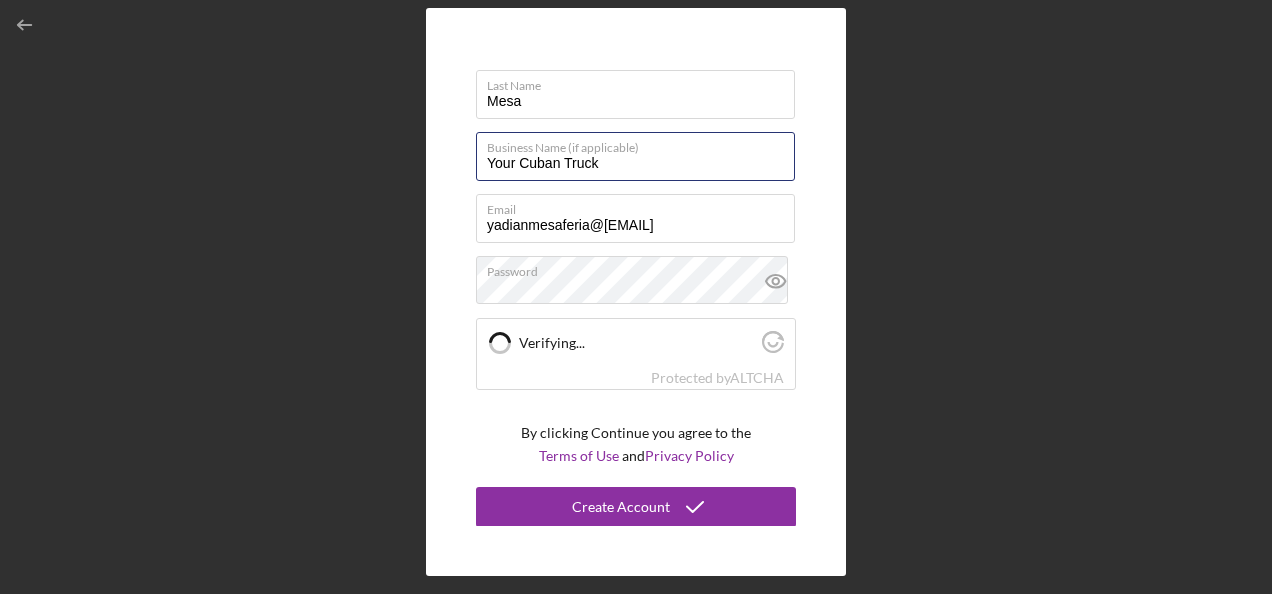 checkbox on "true" 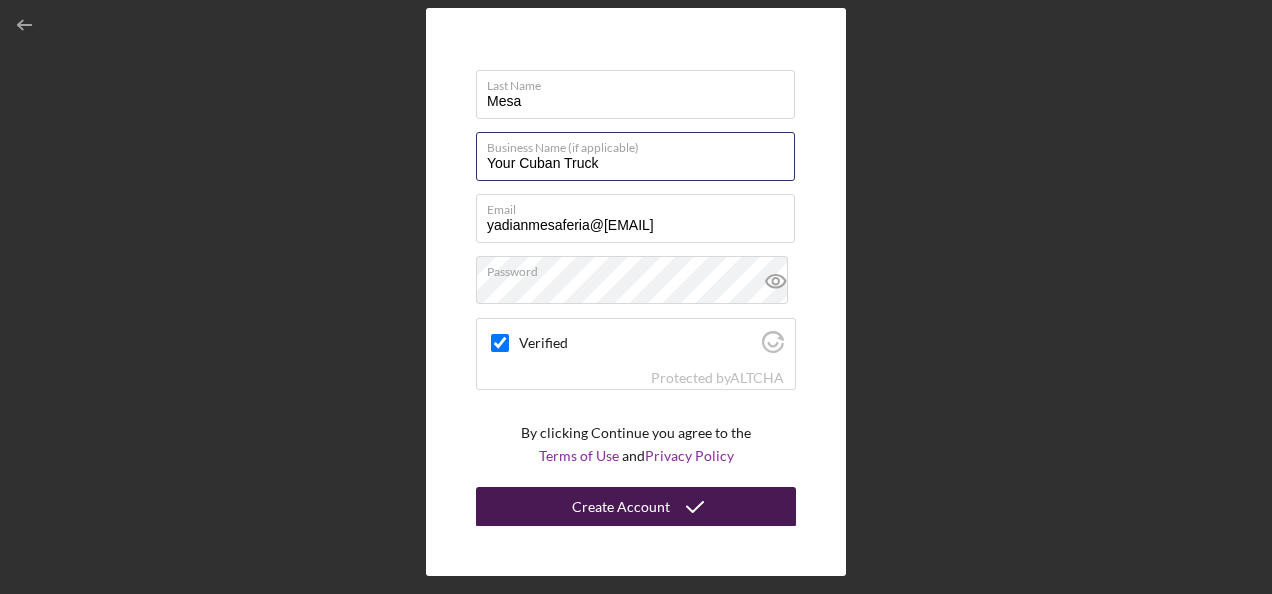 type on "Your Cuban Truck" 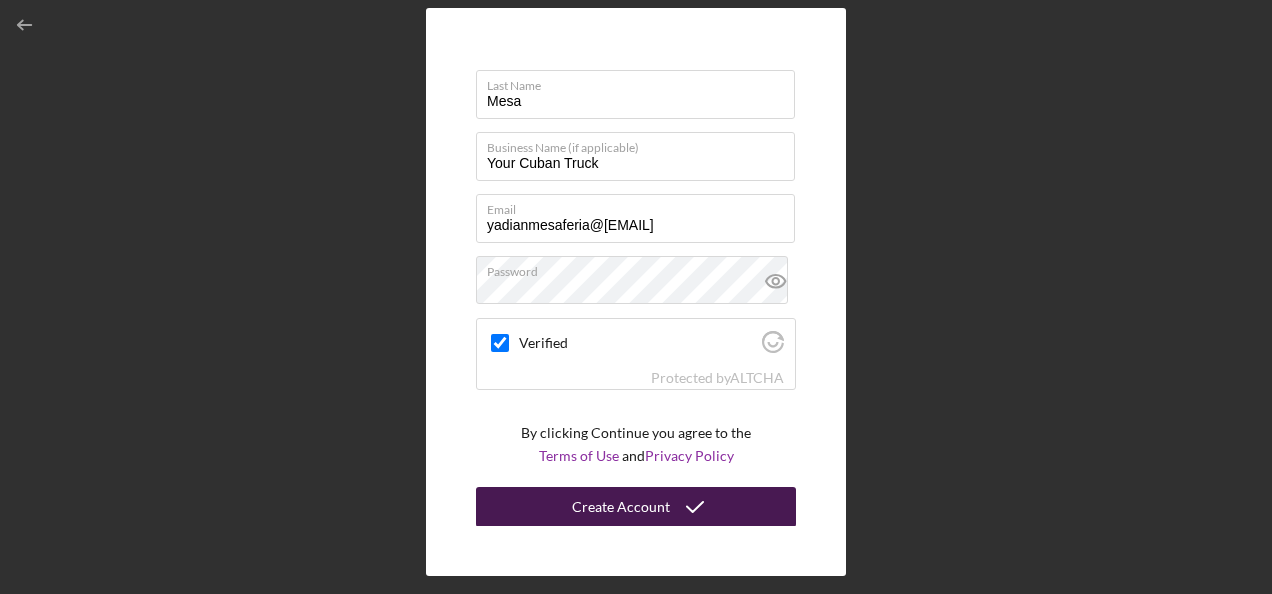 click on "Create Account" at bounding box center (621, 507) 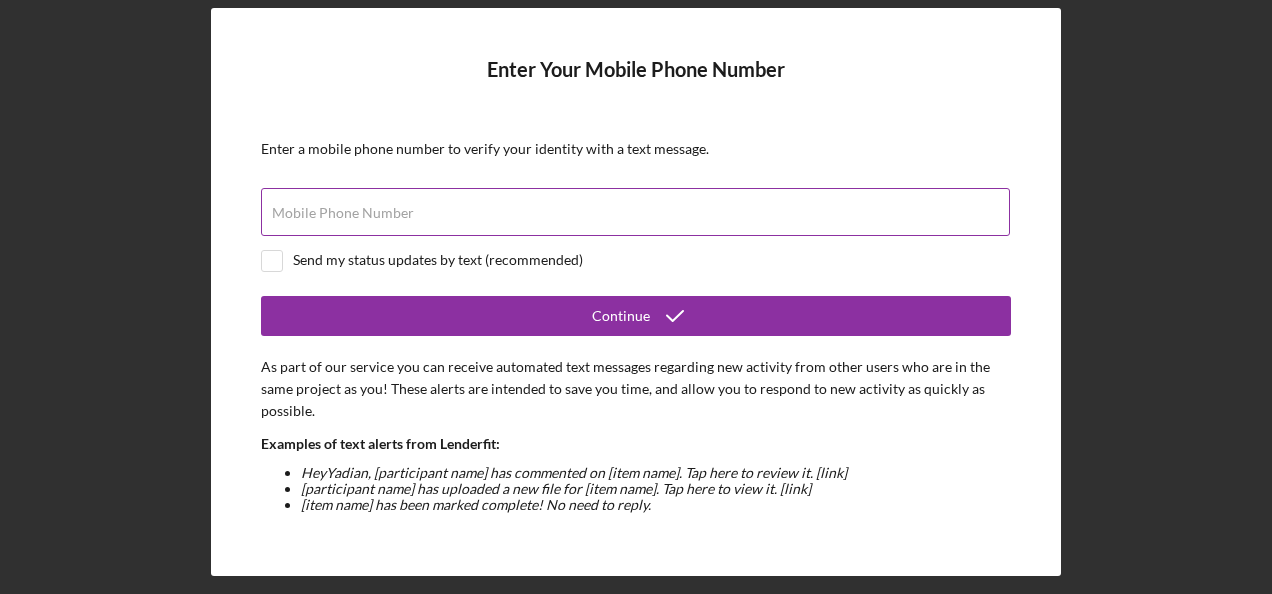 click on "Mobile Phone Number" at bounding box center (343, 213) 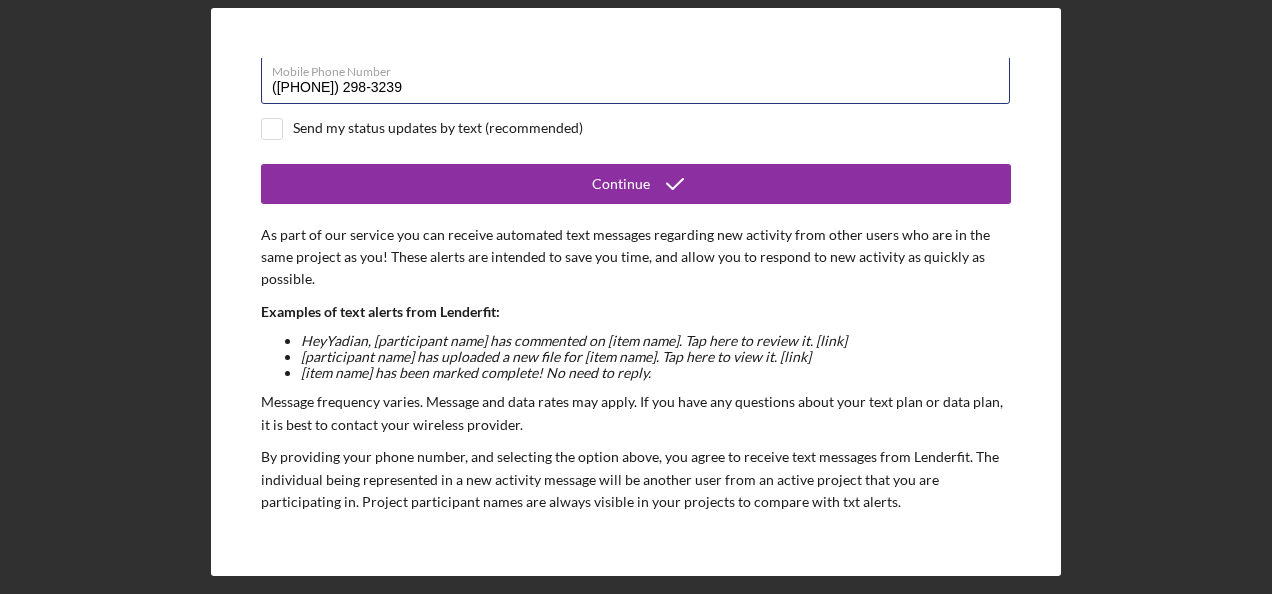 scroll, scrollTop: 61, scrollLeft: 0, axis: vertical 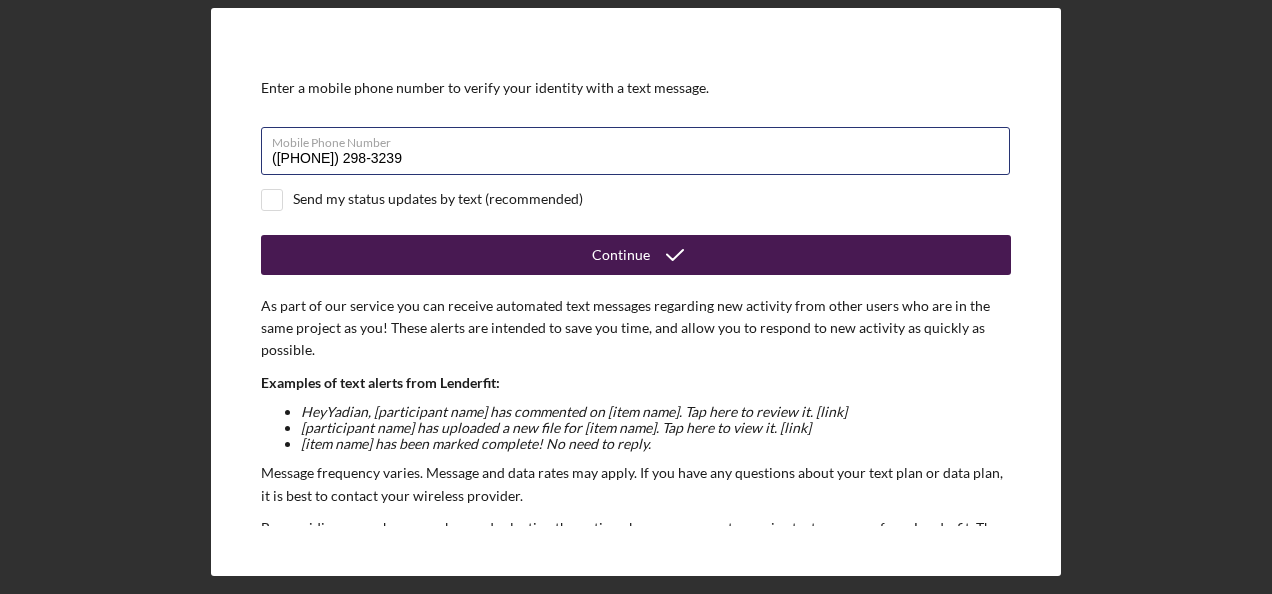 type on "([PHONE]) 298-3239" 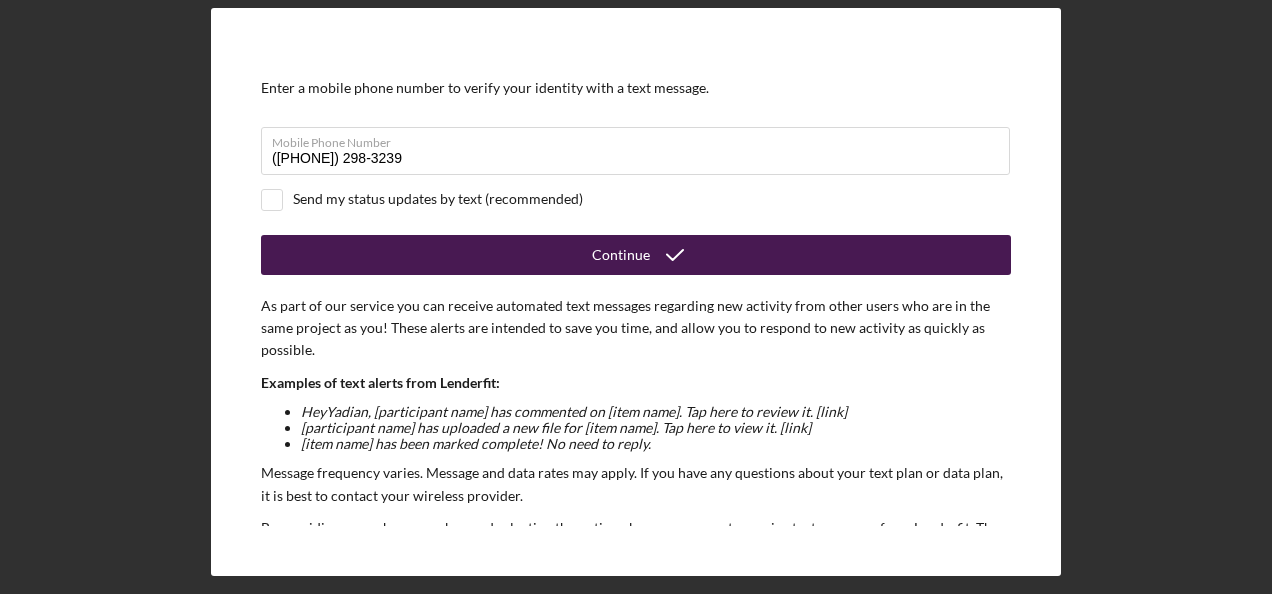 click on "Continue" at bounding box center [636, 255] 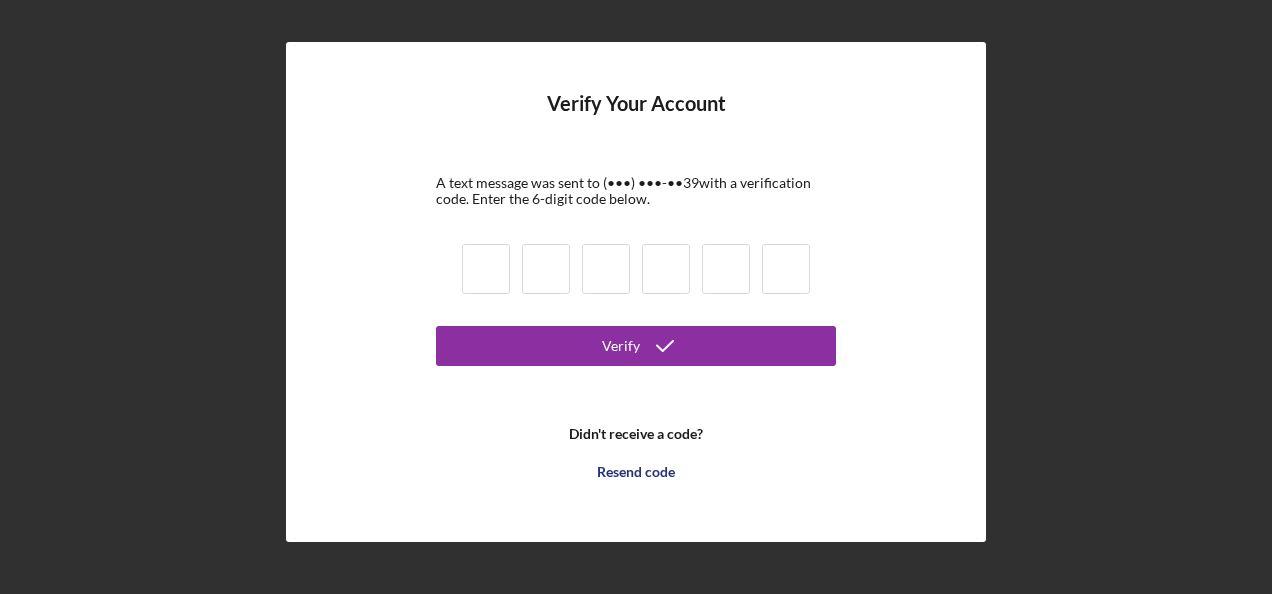 click at bounding box center [486, 269] 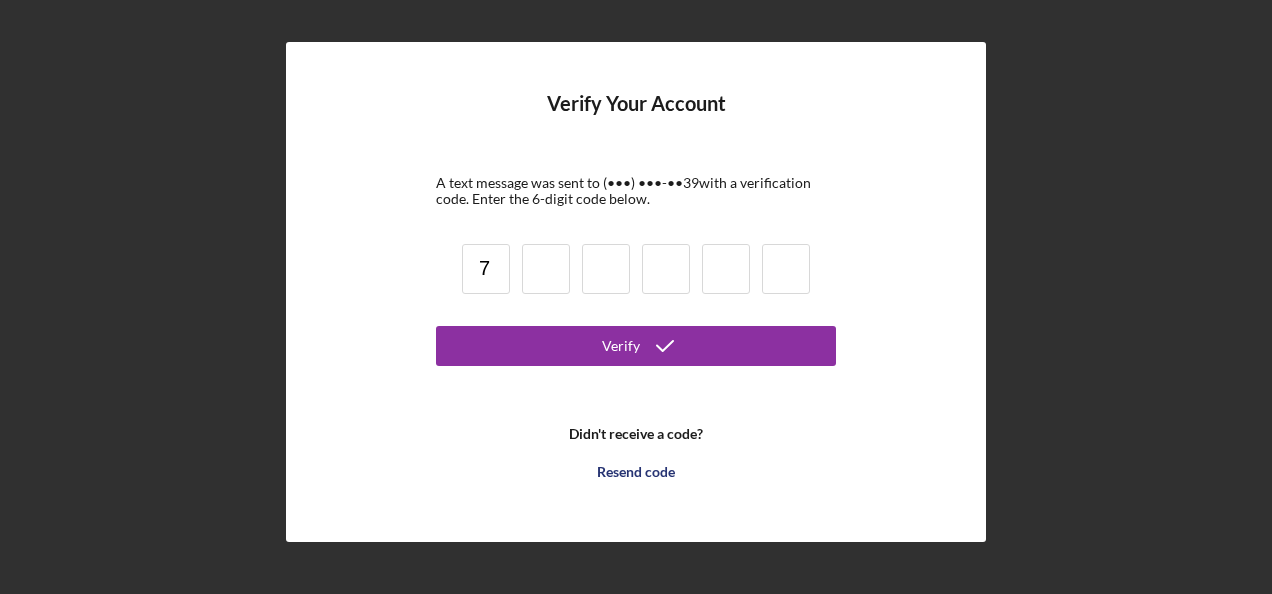 type on "7" 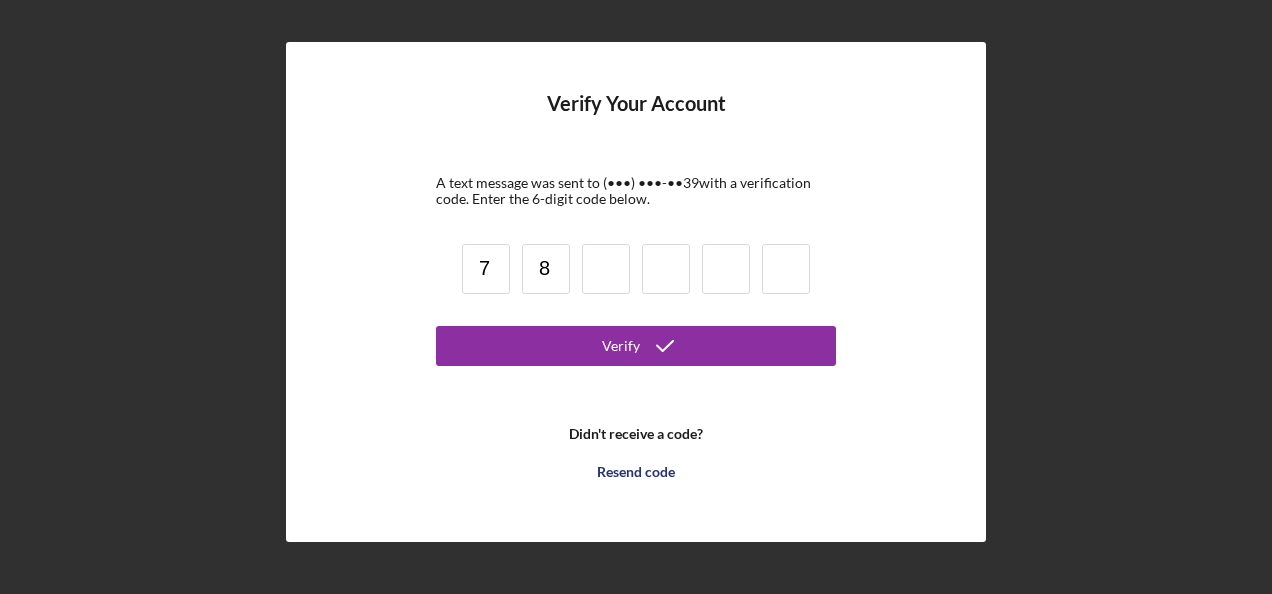 type on "8" 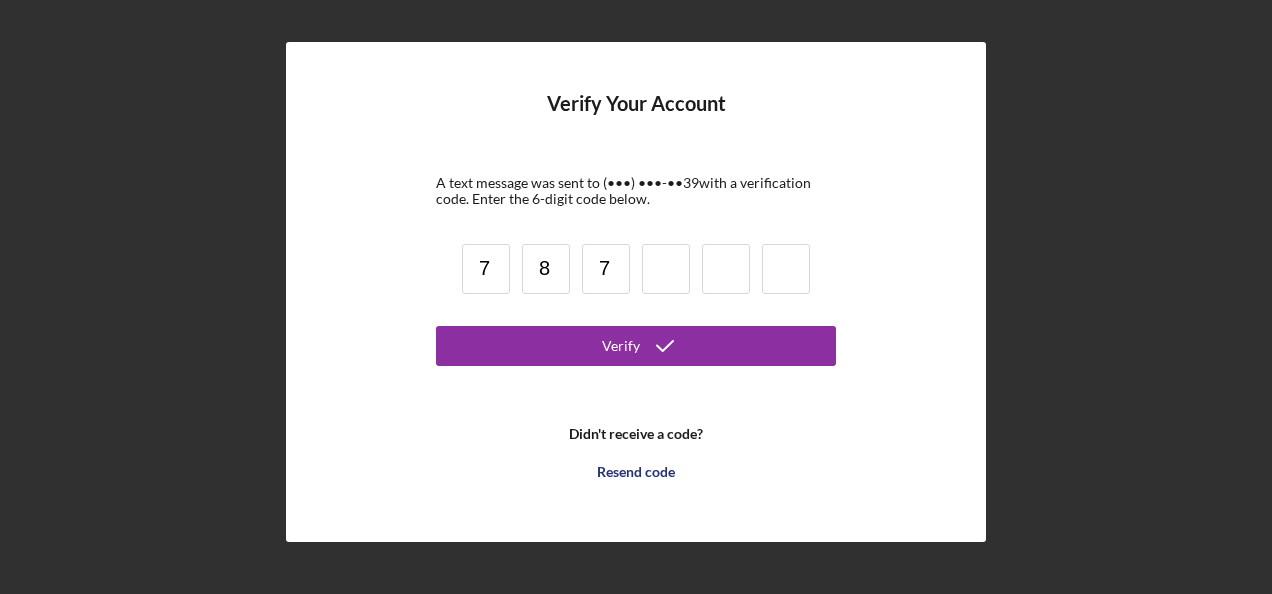type on "7" 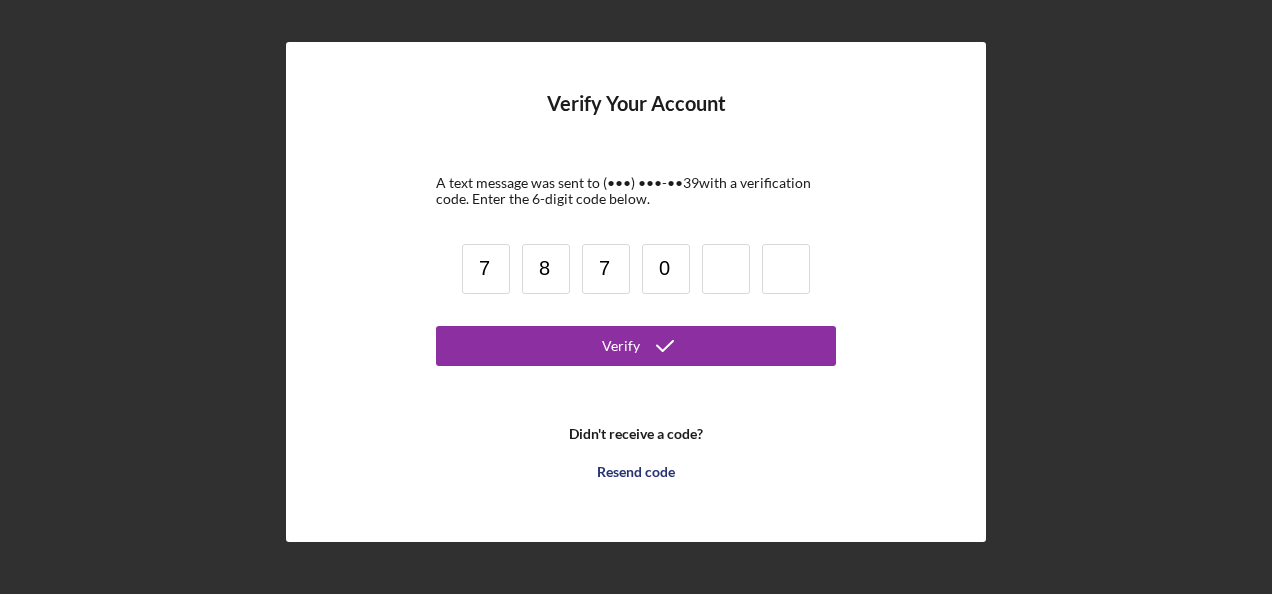 type on "0" 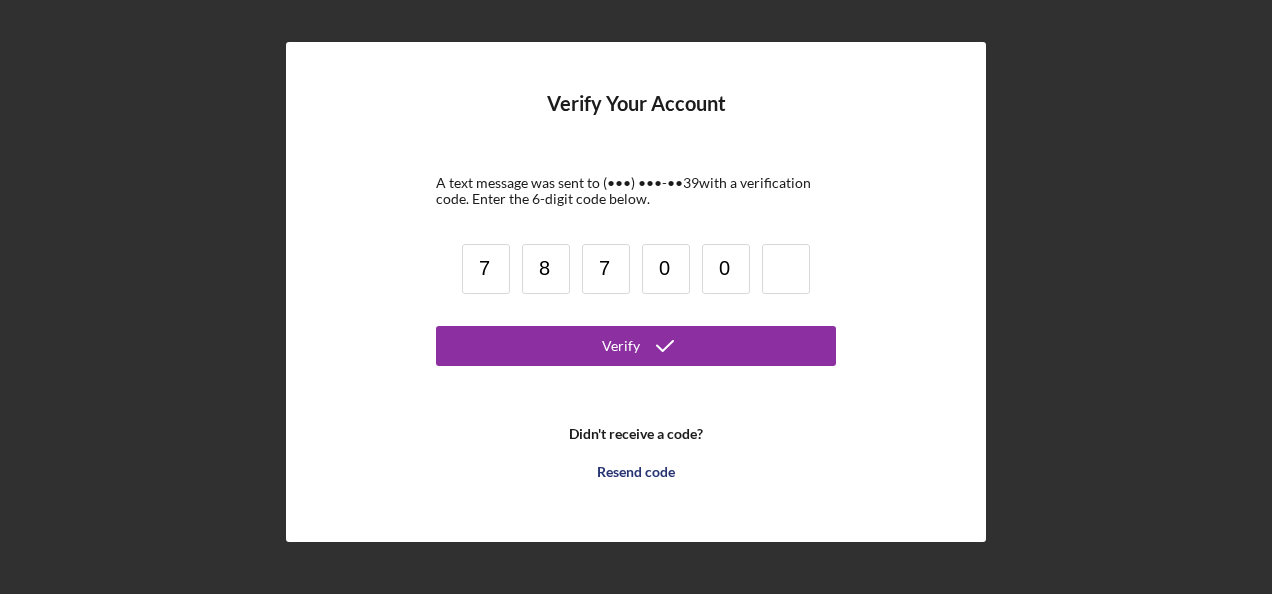 type on "0" 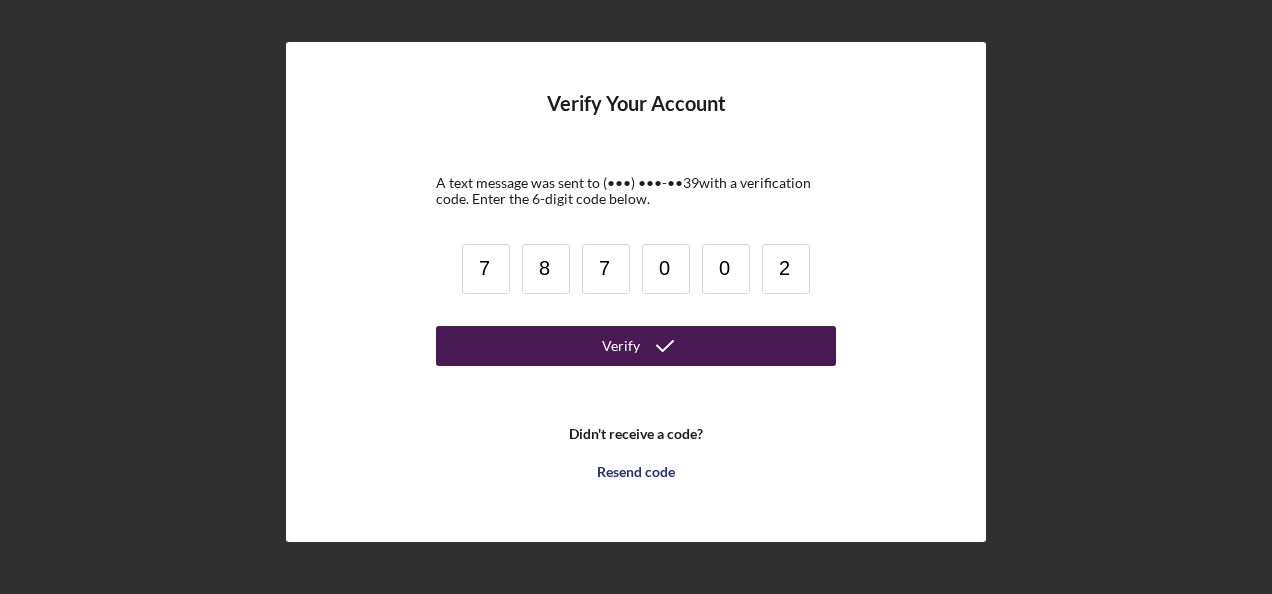 type on "2" 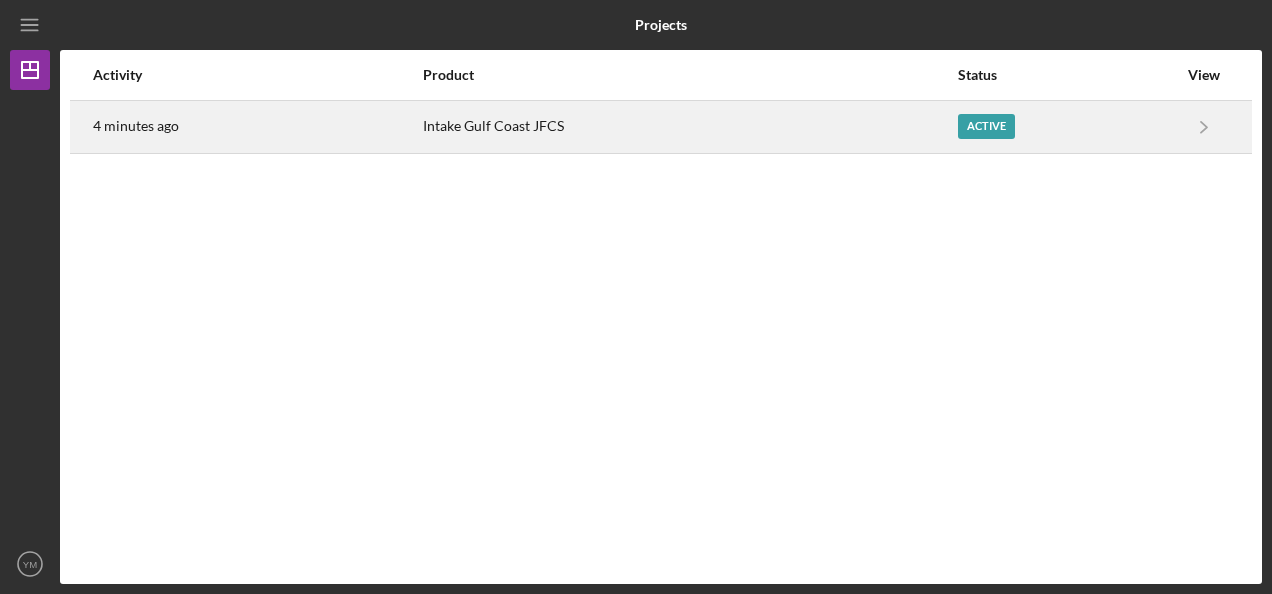 click on "Active" at bounding box center [1067, 127] 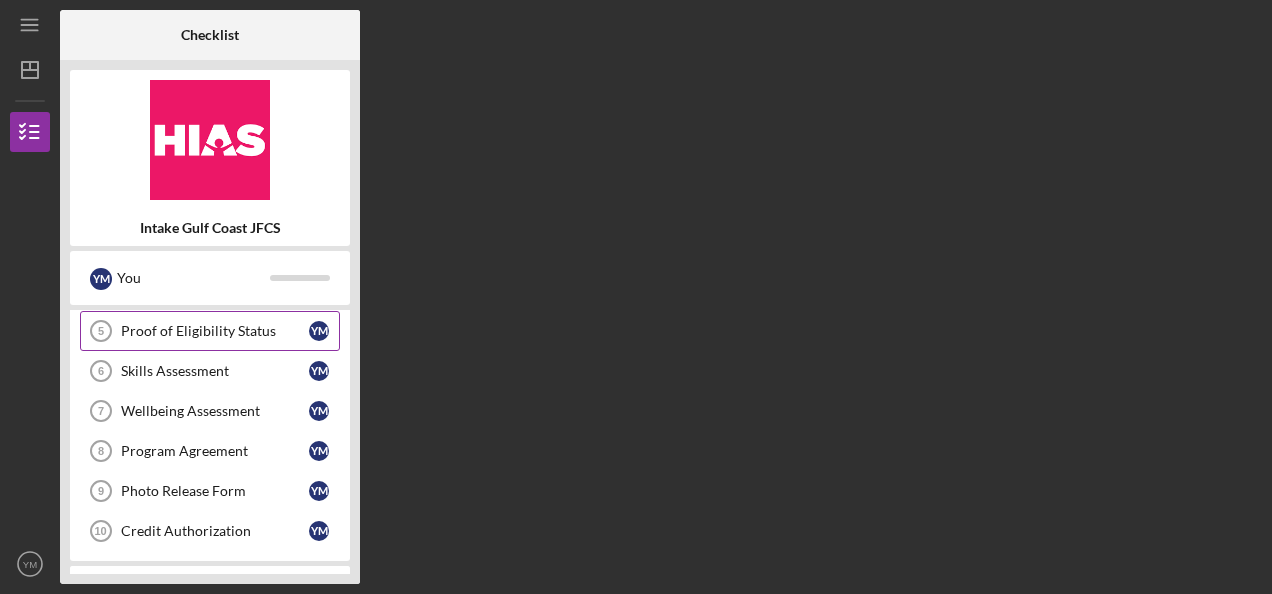 scroll, scrollTop: 0, scrollLeft: 0, axis: both 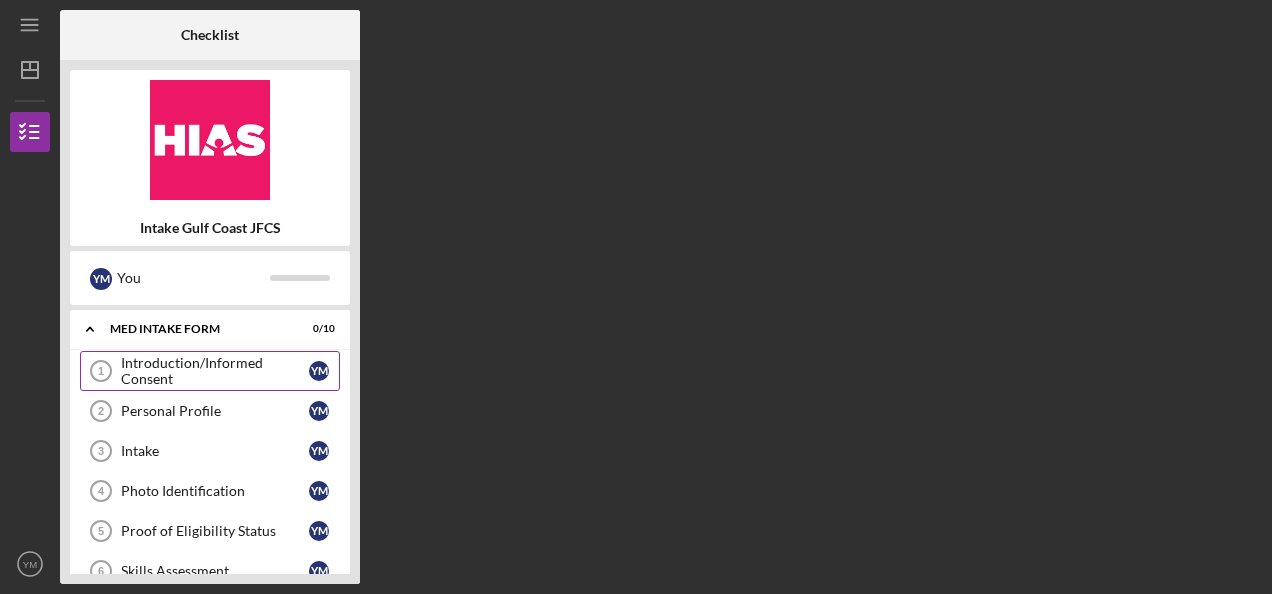 click on "Introduction/Informed Consent" at bounding box center [215, 371] 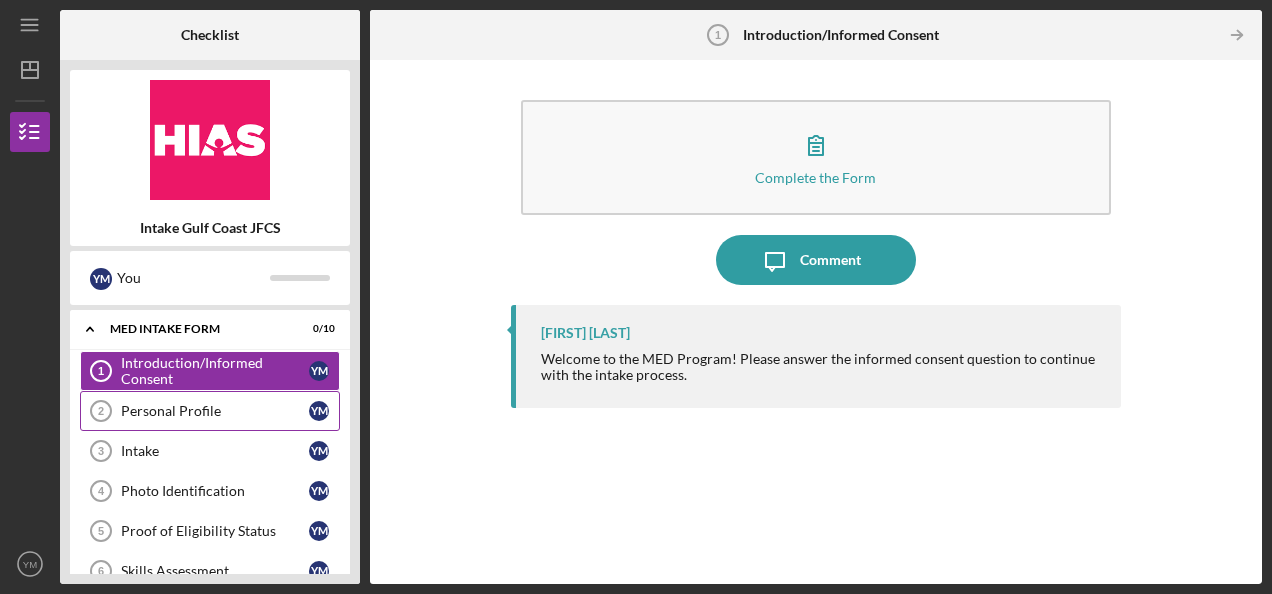click on "Personal Profile" at bounding box center (215, 411) 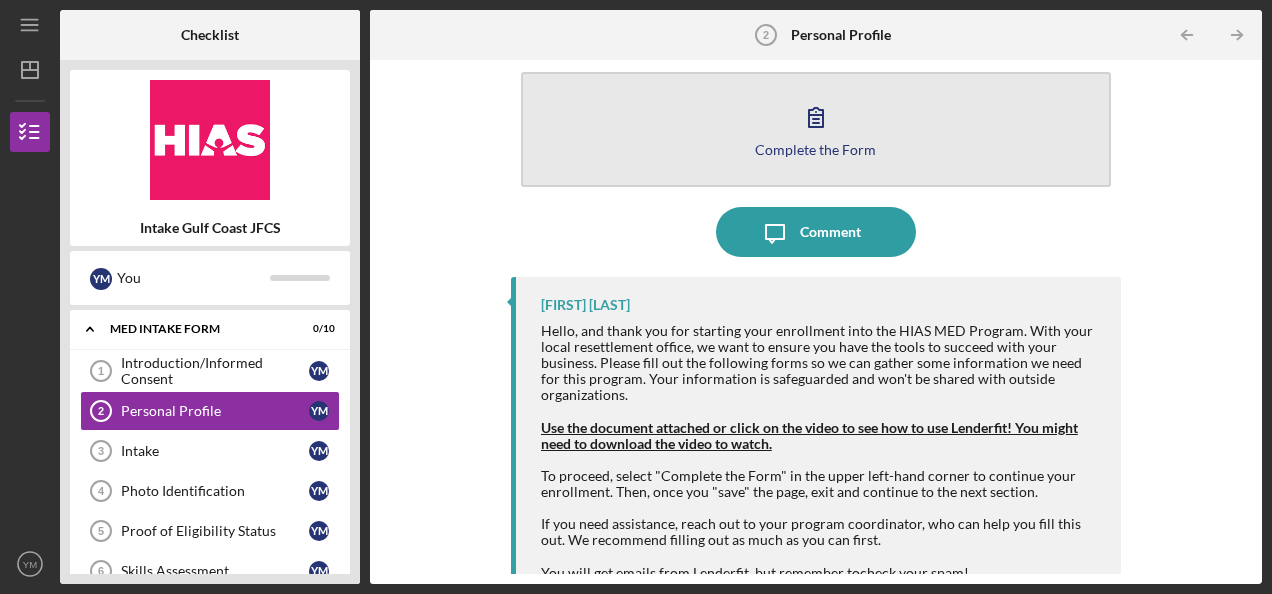 scroll, scrollTop: 0, scrollLeft: 0, axis: both 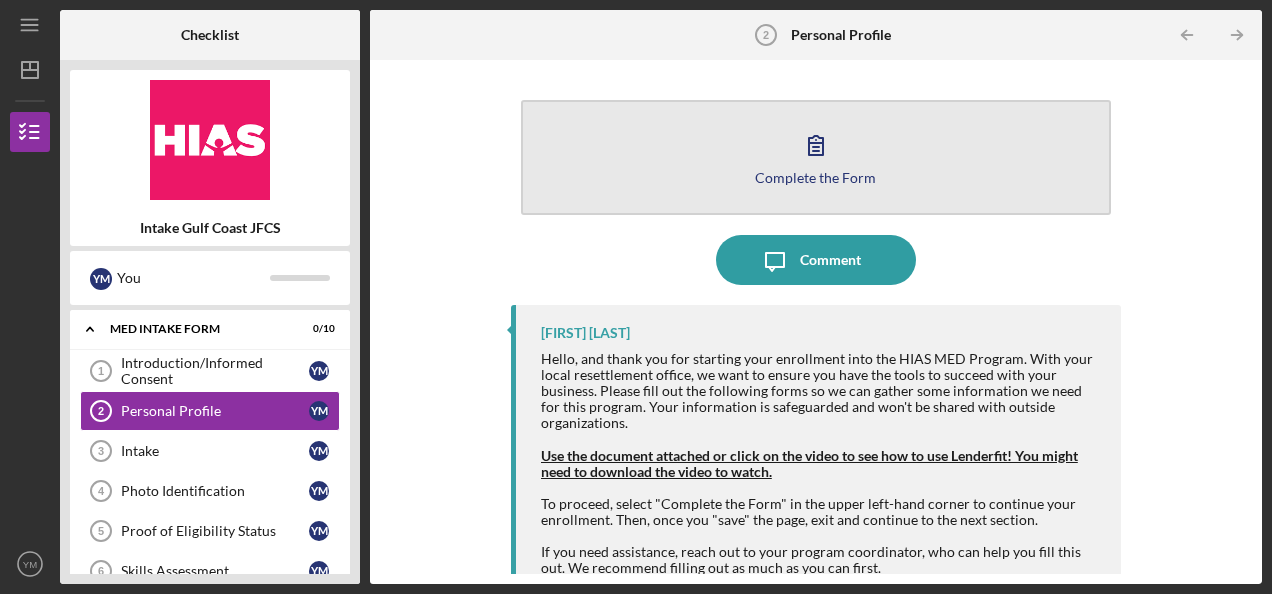 click on "Complete the Form Form" at bounding box center [816, 157] 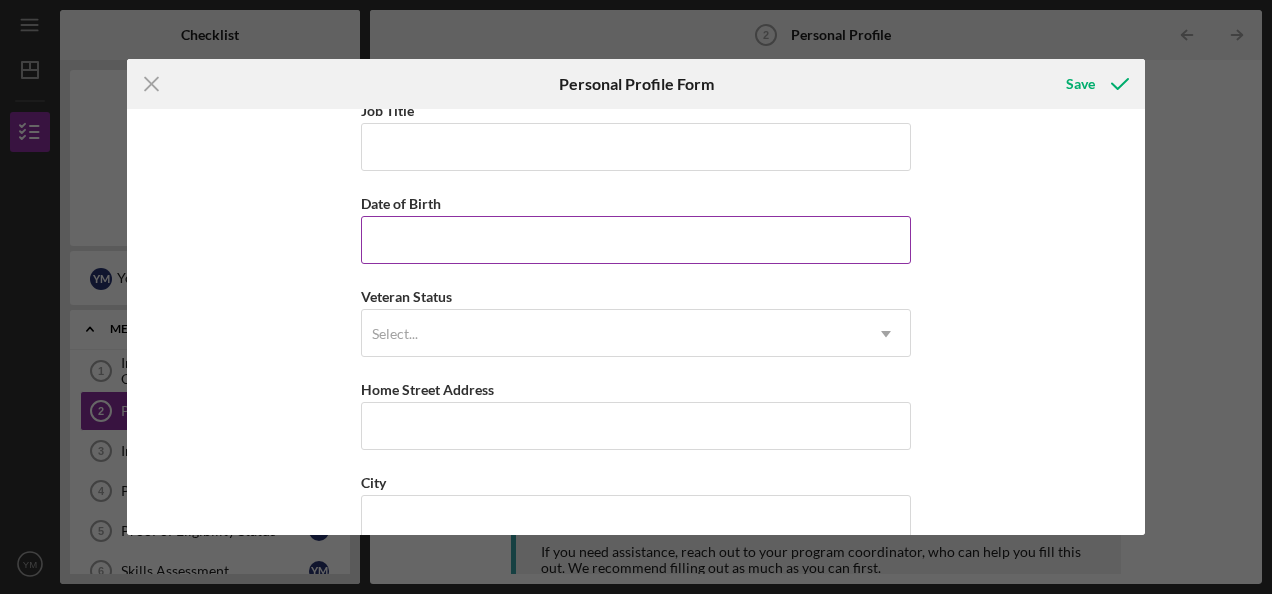 scroll, scrollTop: 0, scrollLeft: 0, axis: both 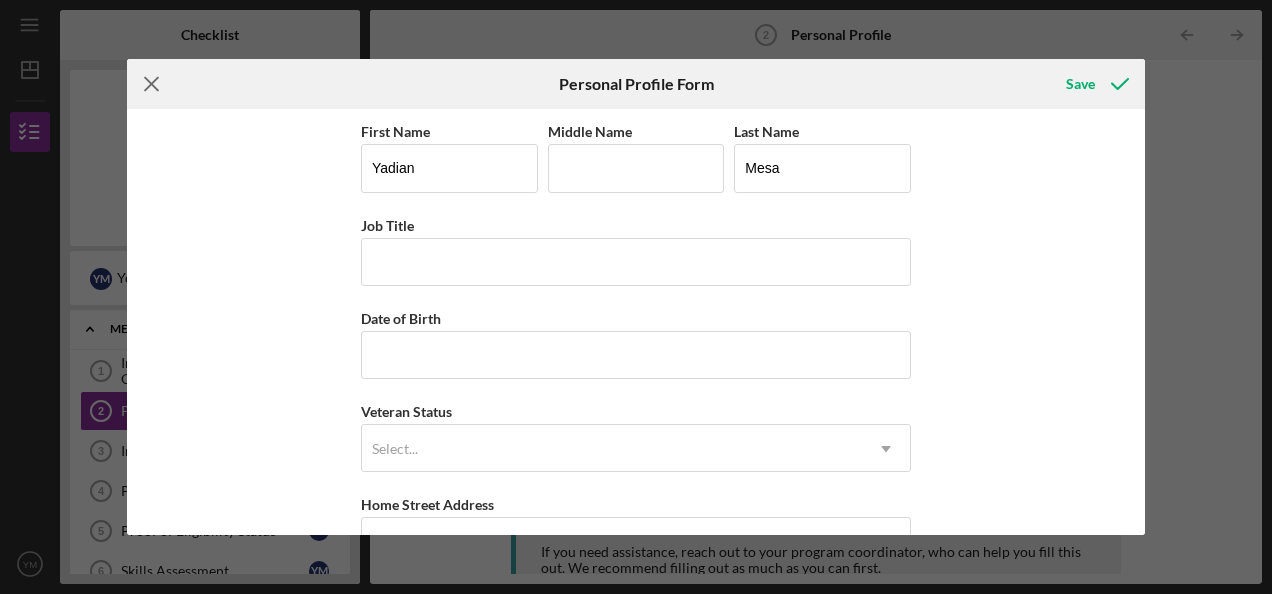 click 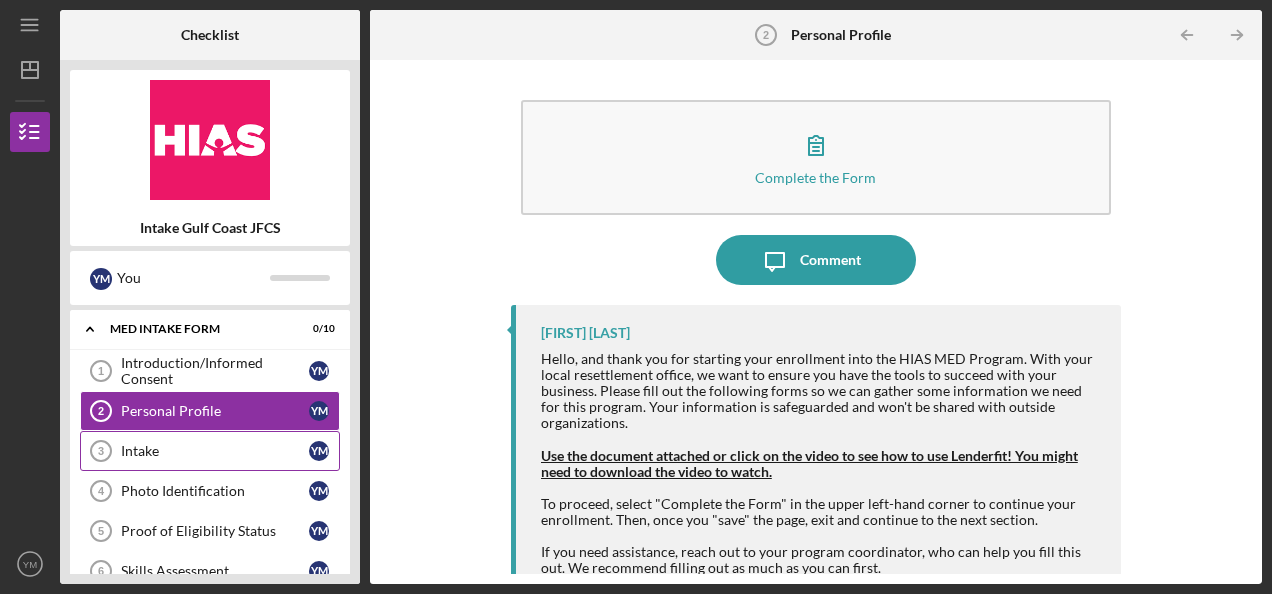 click on "Intake" at bounding box center (215, 451) 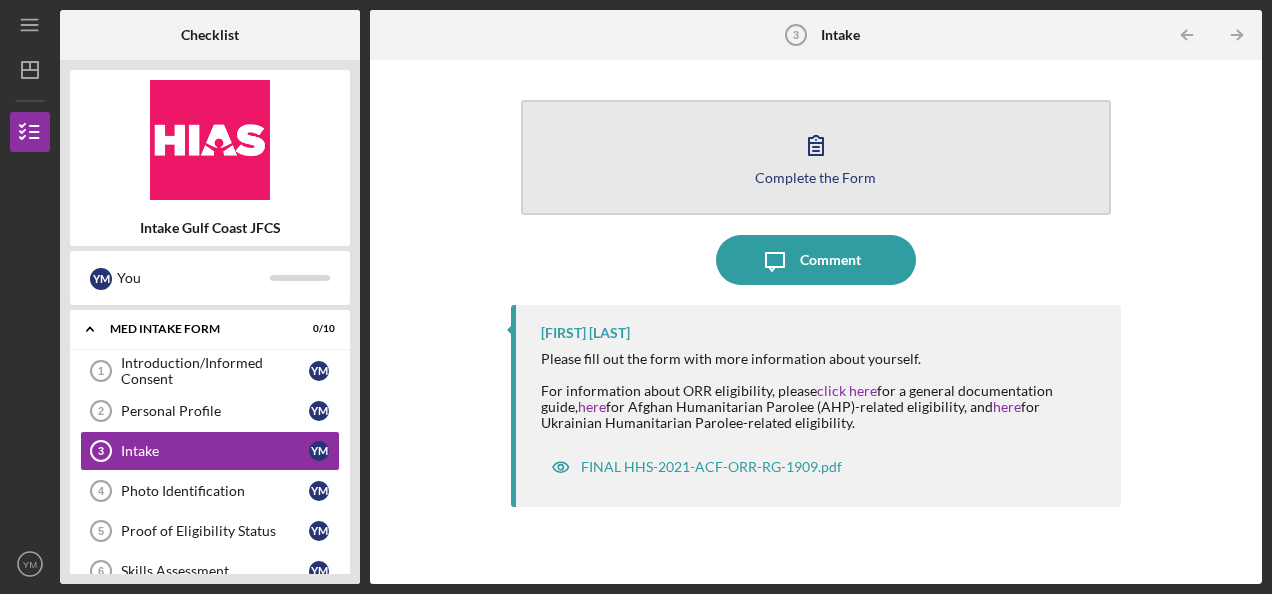 click on "Complete the Form Form" at bounding box center (816, 157) 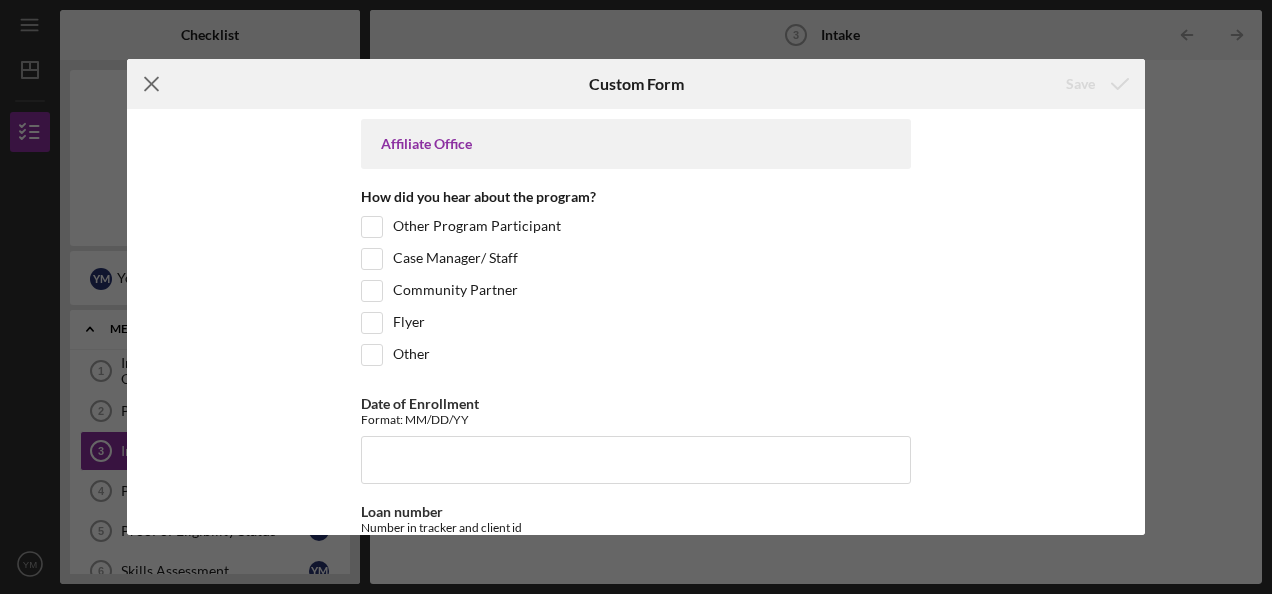 click 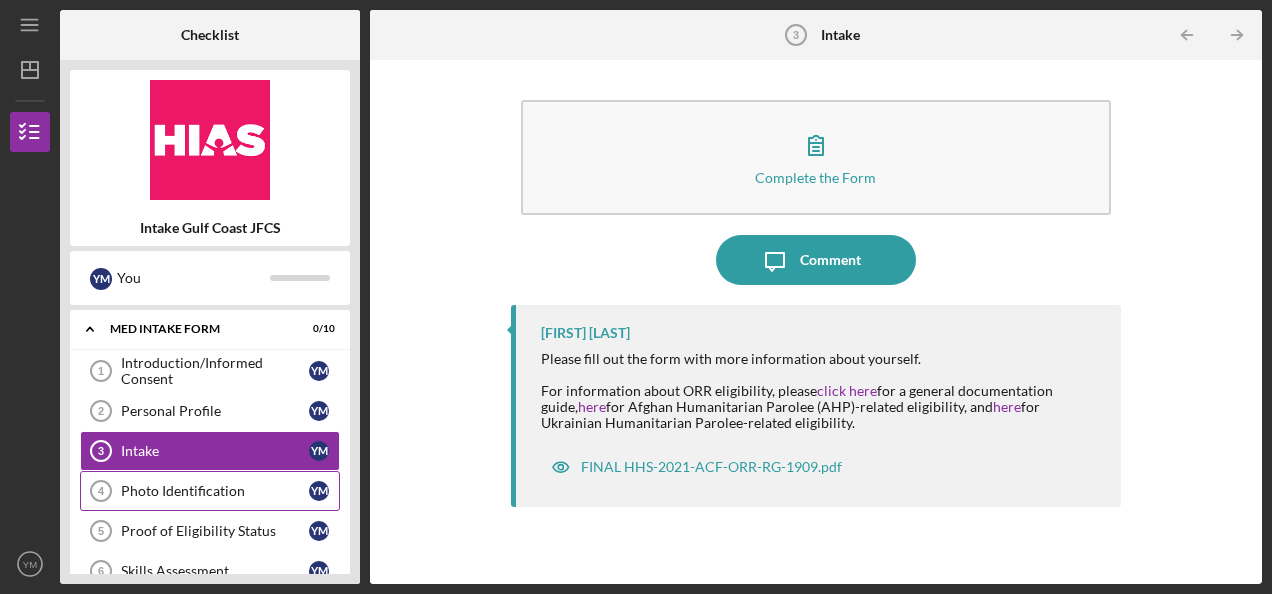 click on "Photo Identification" at bounding box center (215, 491) 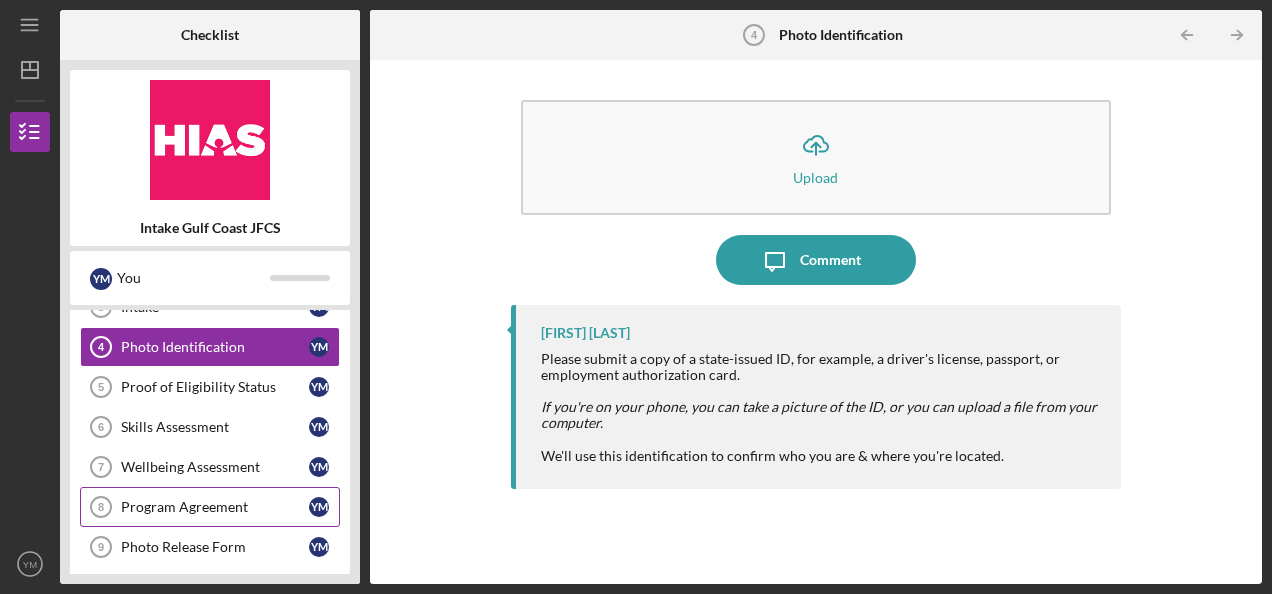 scroll, scrollTop: 100, scrollLeft: 0, axis: vertical 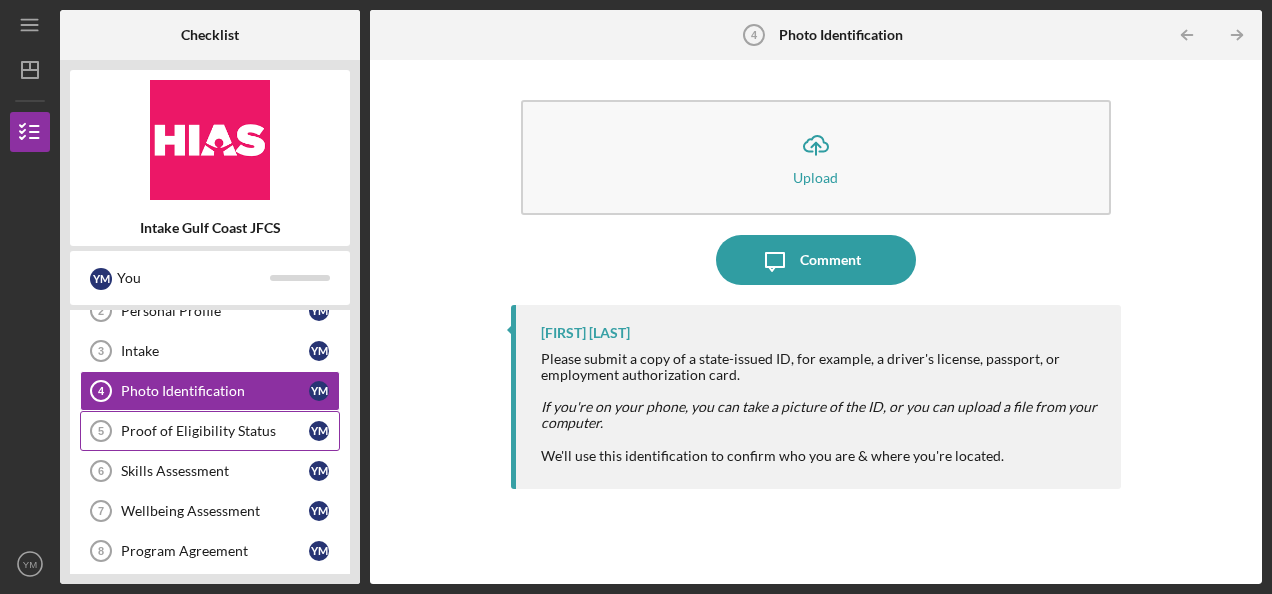 click on "Proof of Eligibility Status" at bounding box center [215, 431] 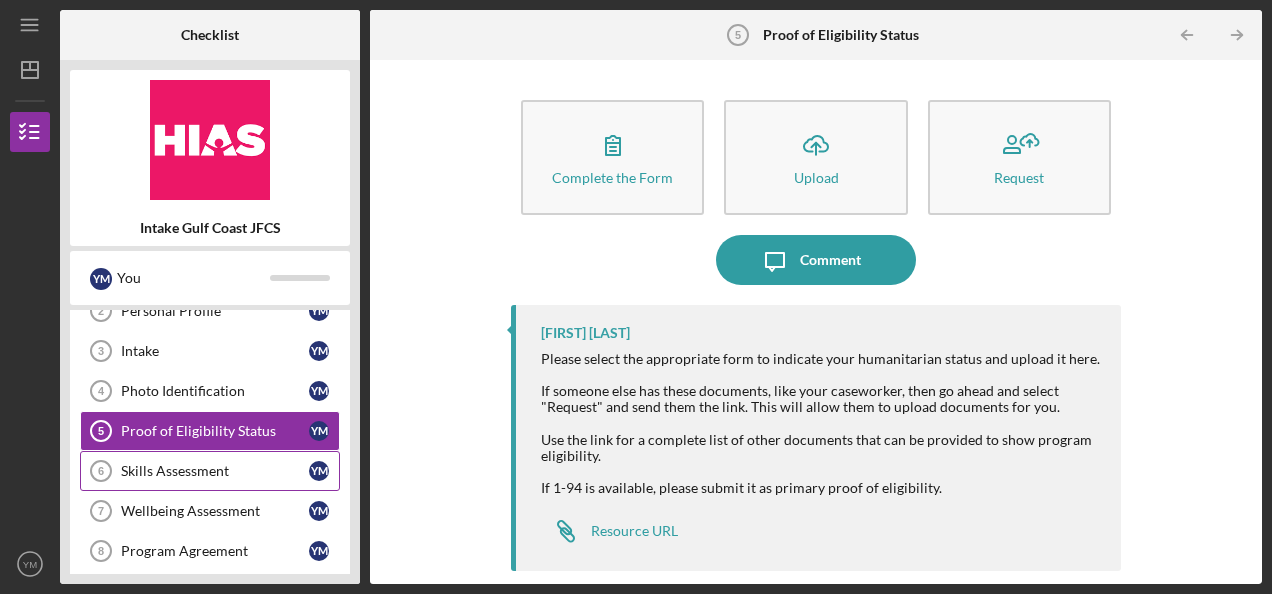 click on "Skills Assessment" at bounding box center (215, 471) 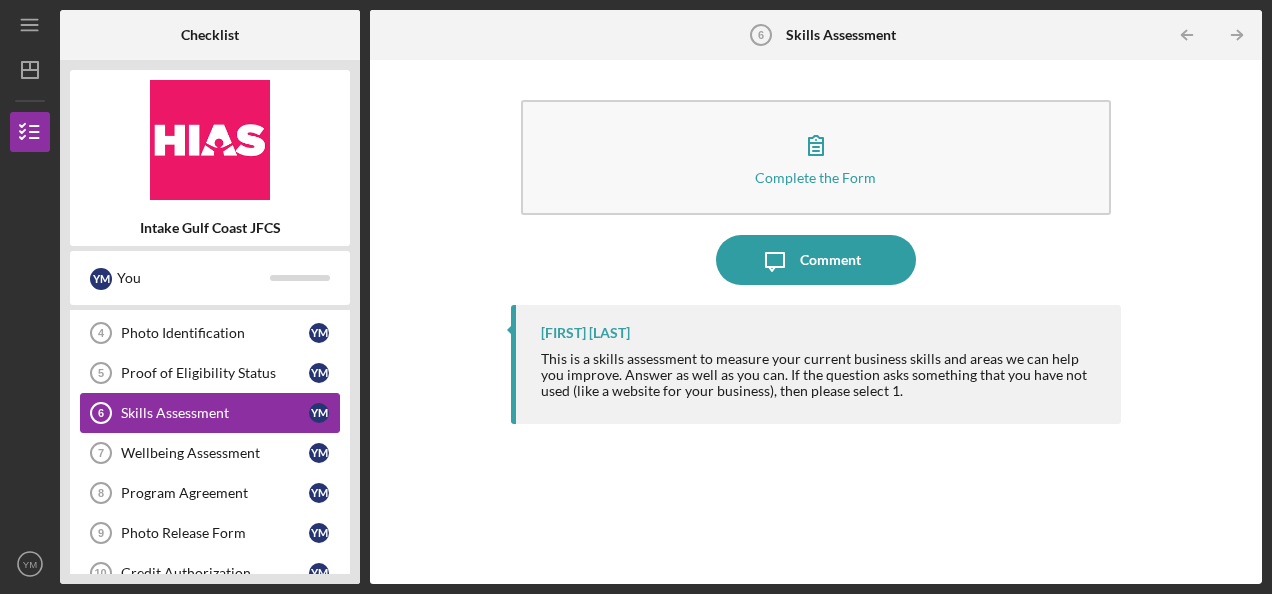 scroll, scrollTop: 200, scrollLeft: 0, axis: vertical 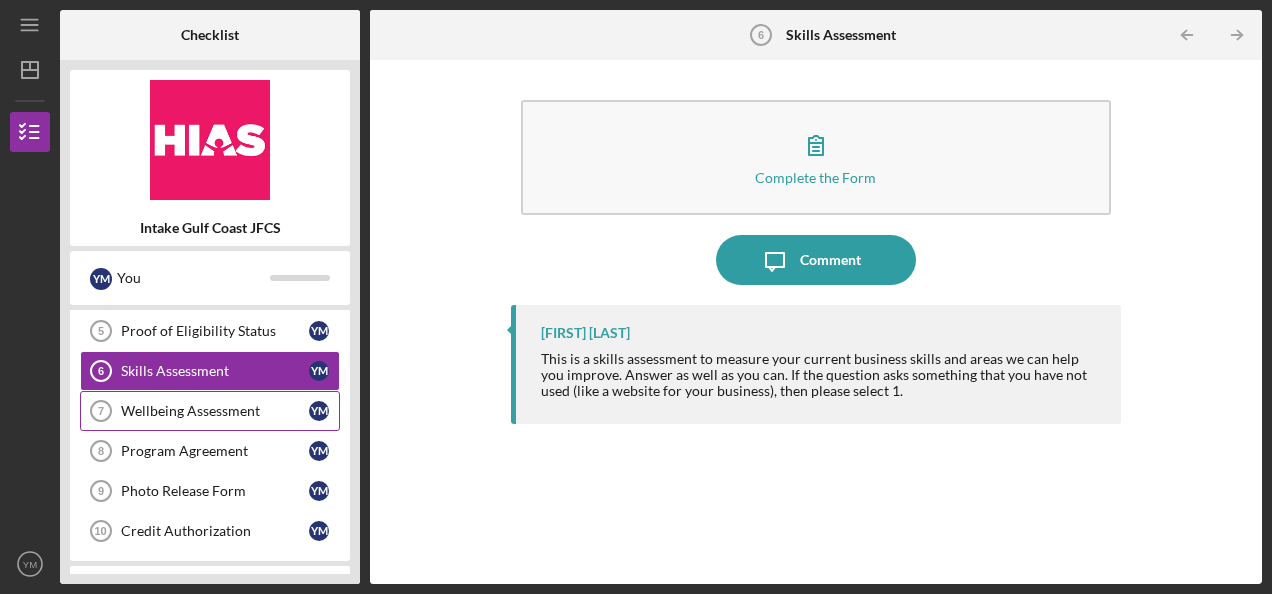 click on "Wellbeing Assessment" at bounding box center (215, 411) 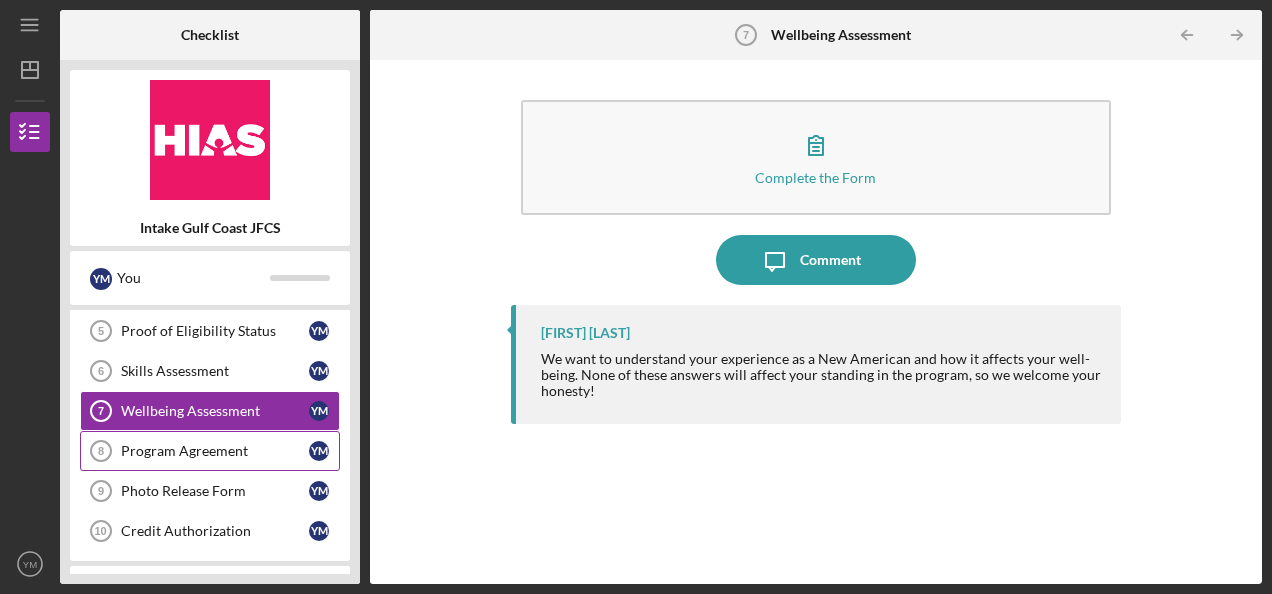 click on "Program Agreement" at bounding box center (215, 451) 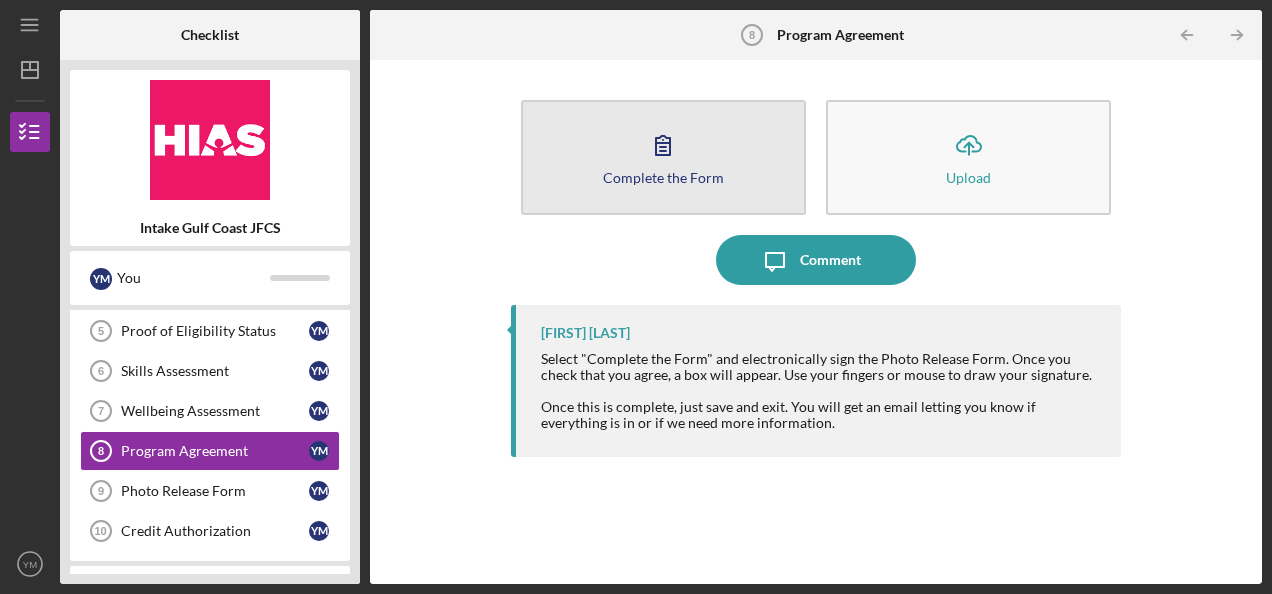 click on "Complete the Form Form" at bounding box center (663, 157) 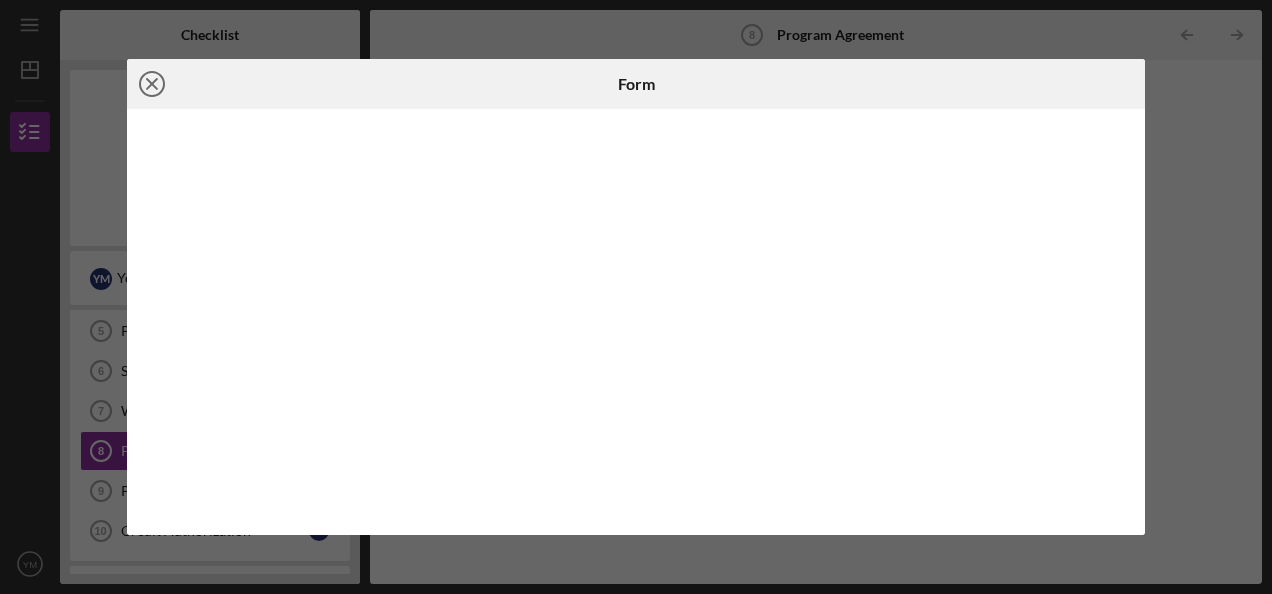 click on "Icon/Close" 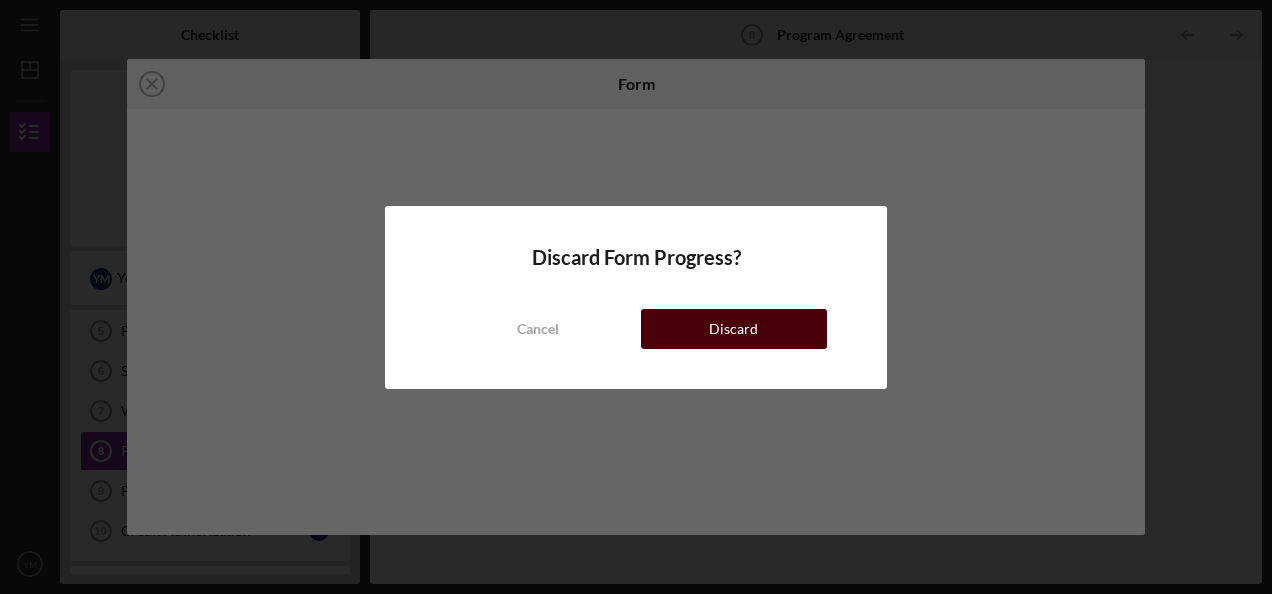 click on "Discard" at bounding box center (733, 329) 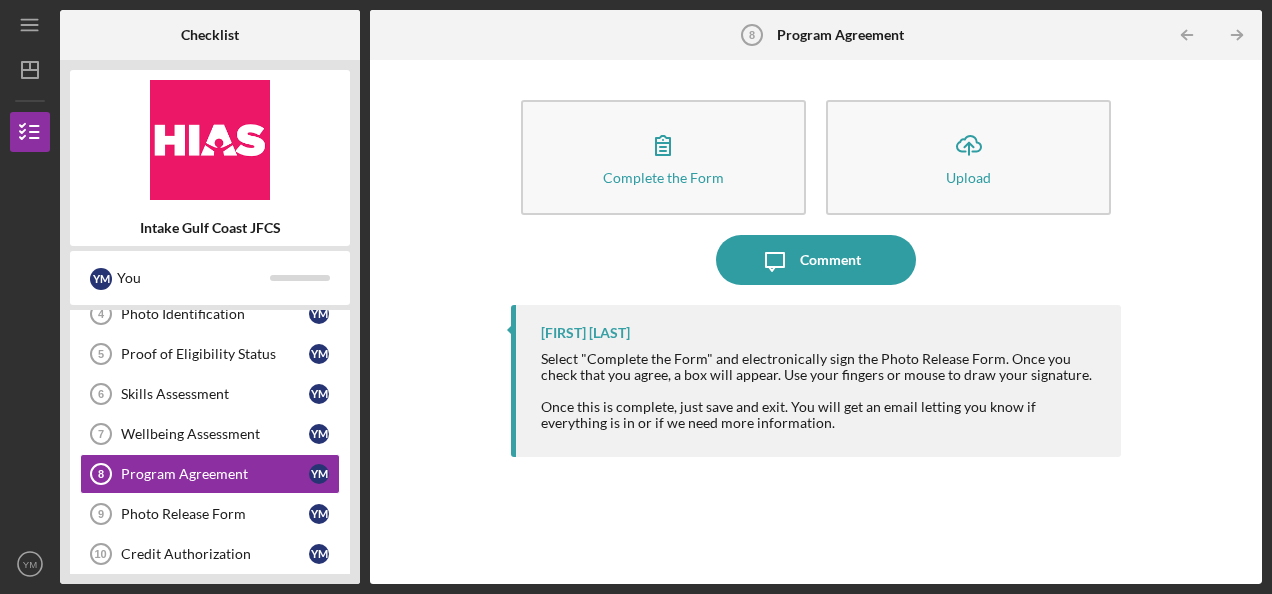 scroll, scrollTop: 0, scrollLeft: 0, axis: both 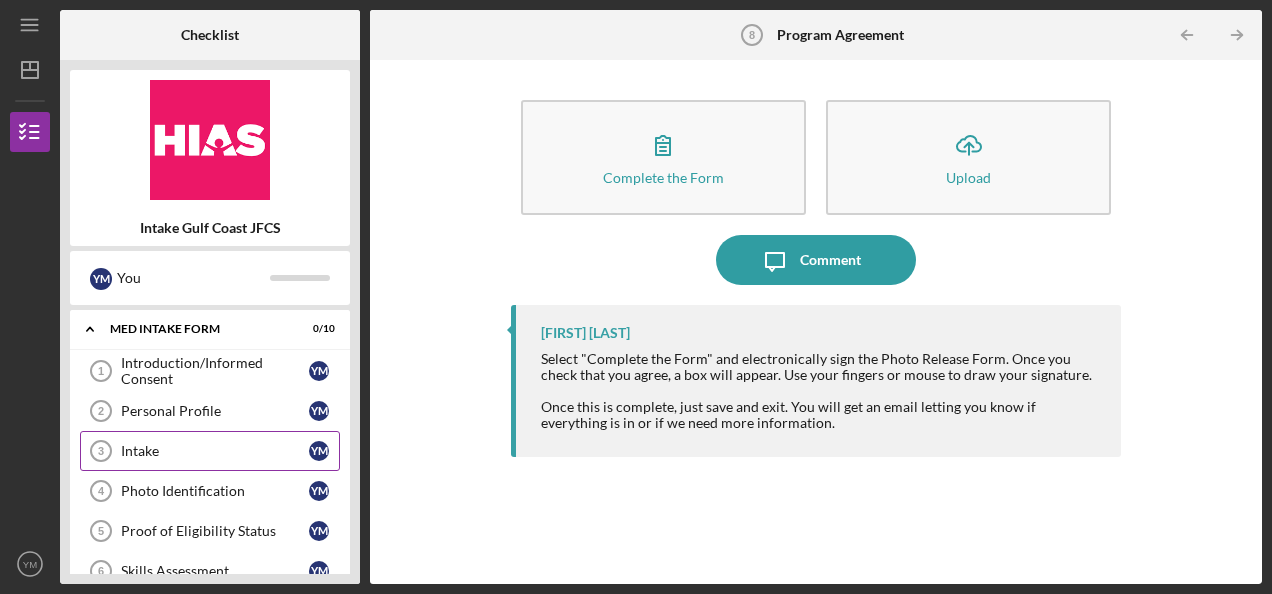 click on "Intake" at bounding box center (215, 451) 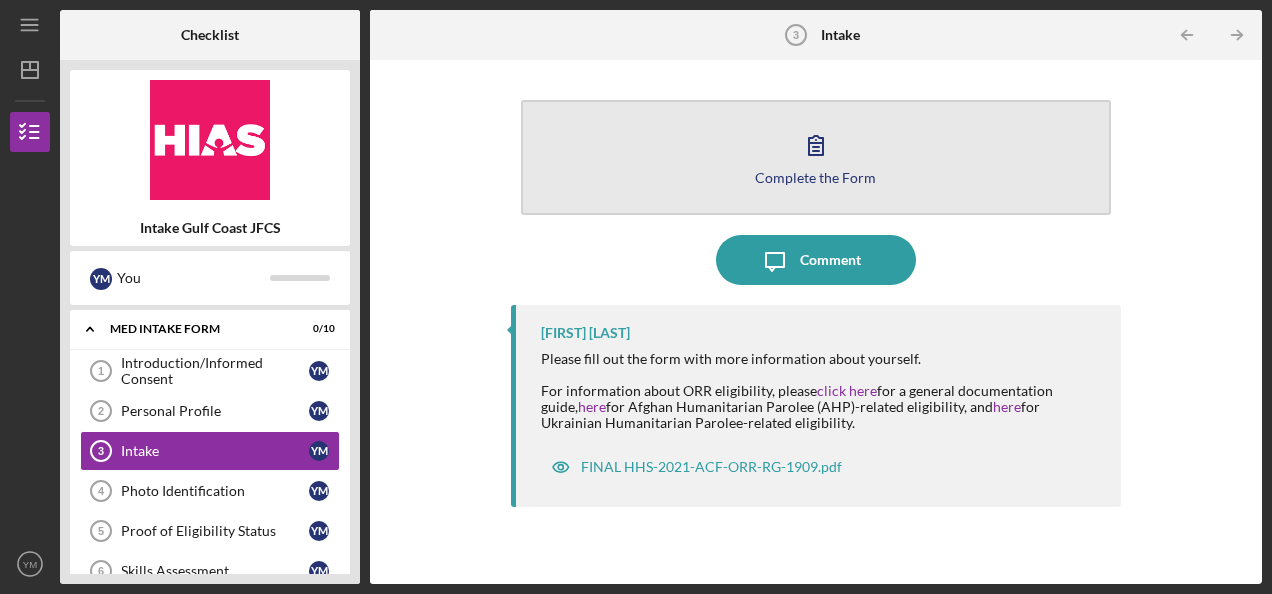 click on "Complete the Form Form" at bounding box center (816, 157) 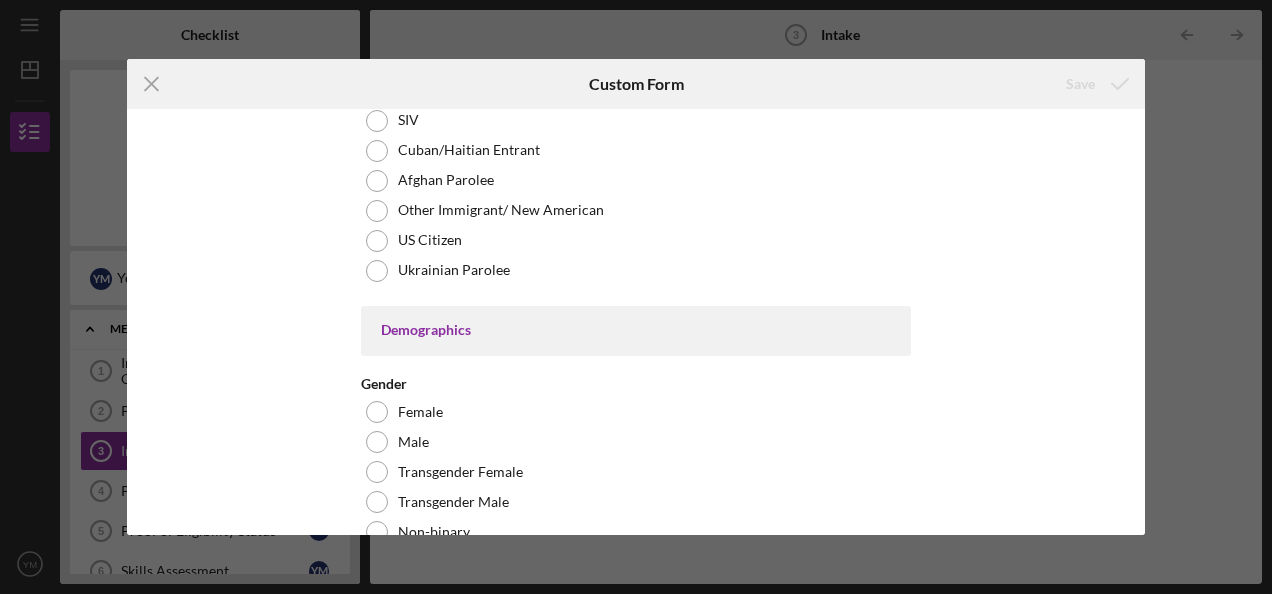 scroll, scrollTop: 1100, scrollLeft: 0, axis: vertical 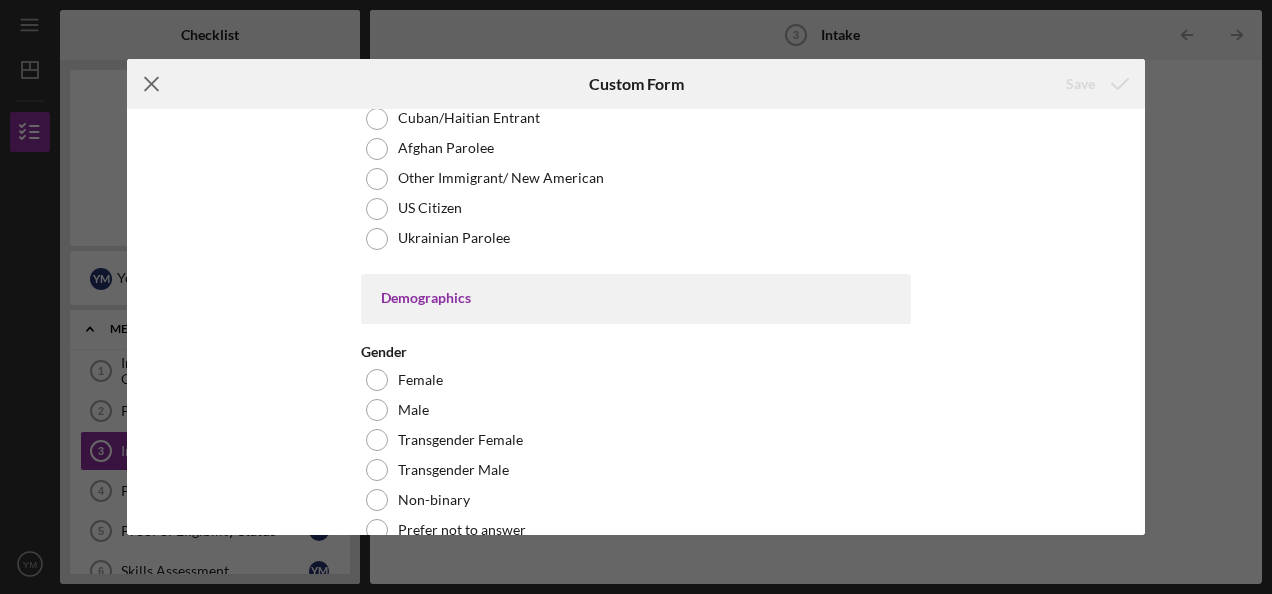 click on "Icon/Menu Close" 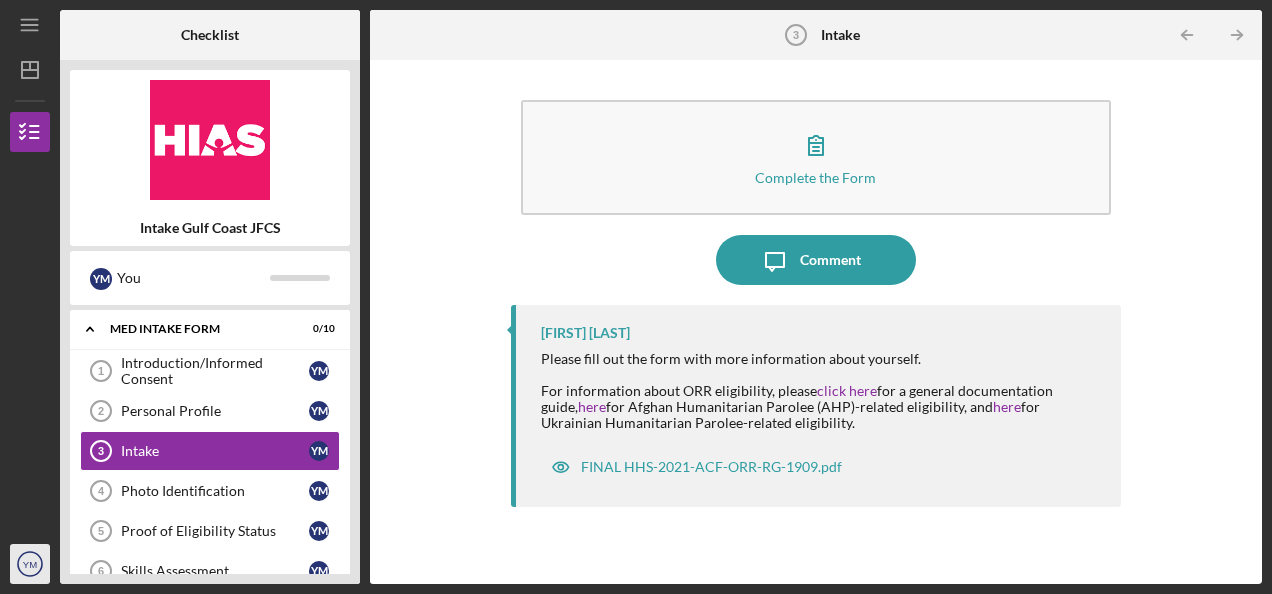 click on "YM" 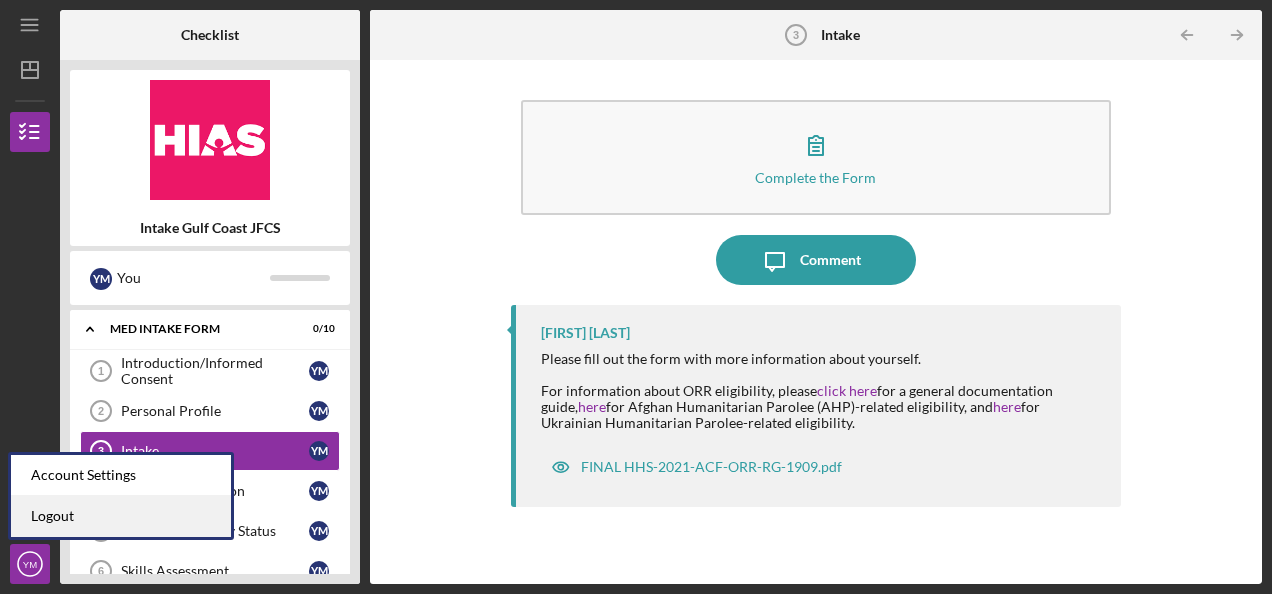 click on "Logout" at bounding box center (121, 516) 